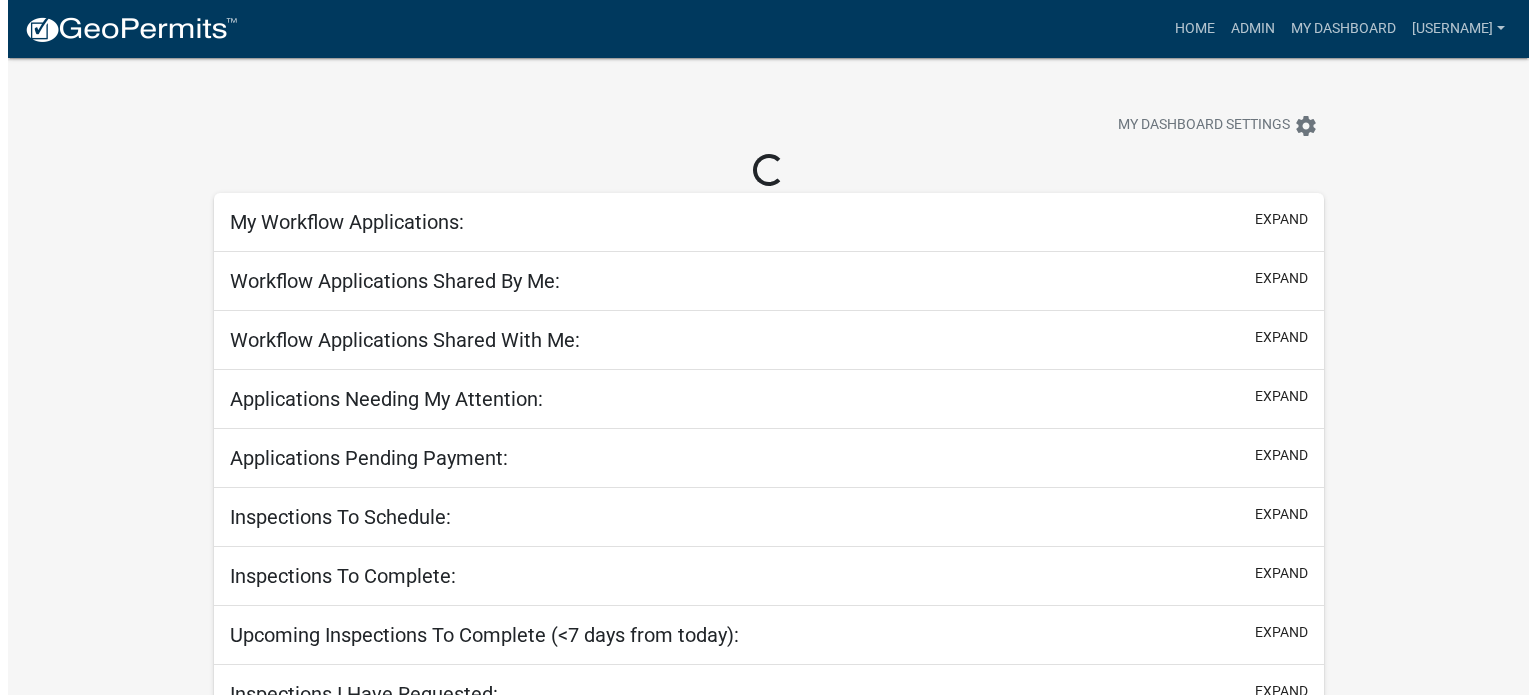 scroll, scrollTop: 0, scrollLeft: 0, axis: both 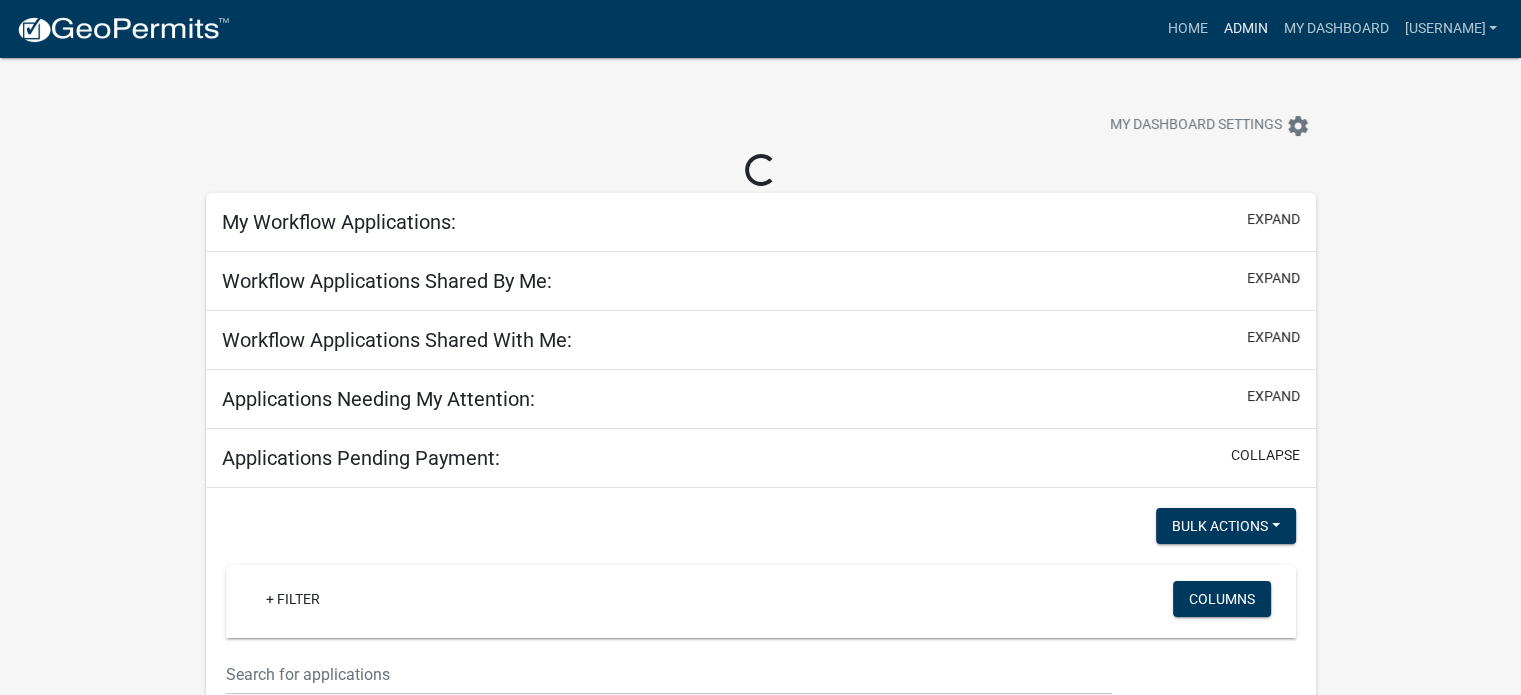click on "Admin" at bounding box center [1245, 29] 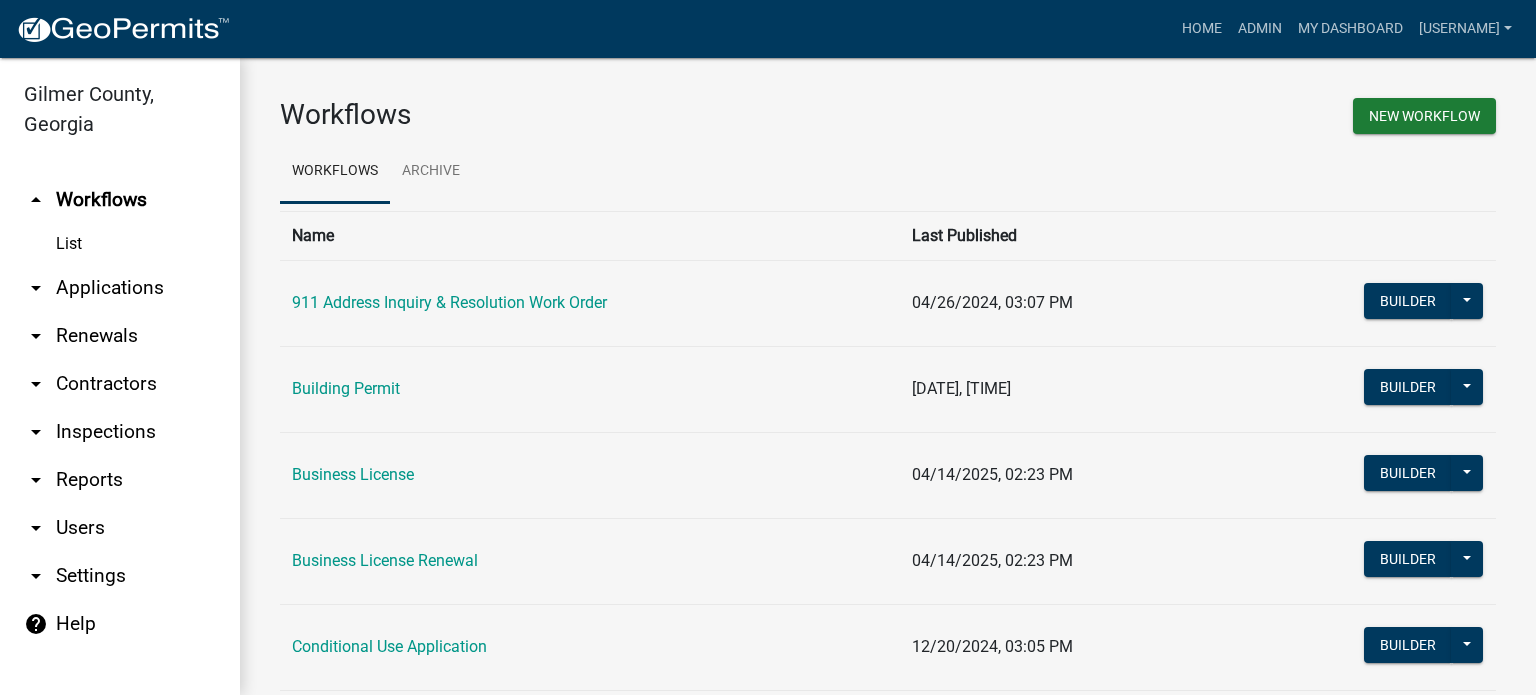 scroll, scrollTop: 8, scrollLeft: 0, axis: vertical 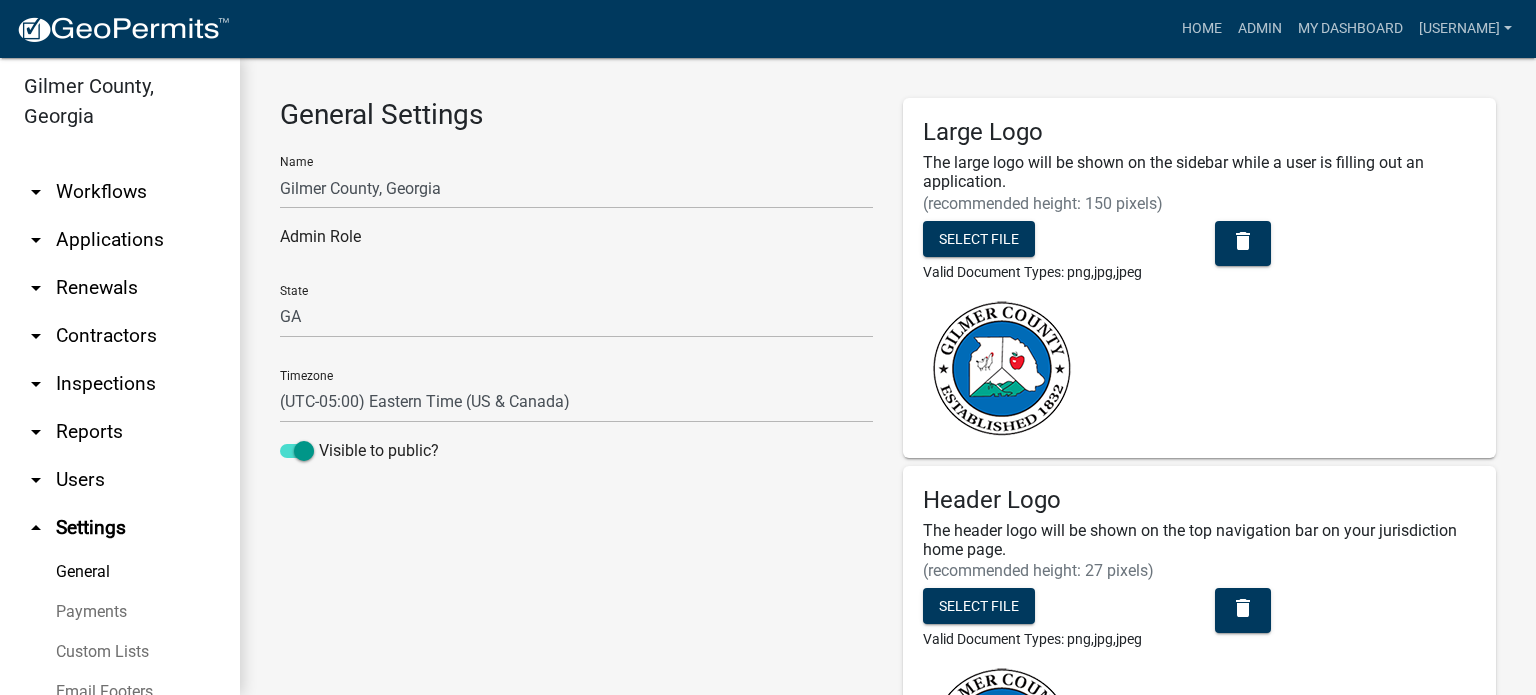 select on "0ff1498b-3324-42e1-960a-a8ff1c07b458" 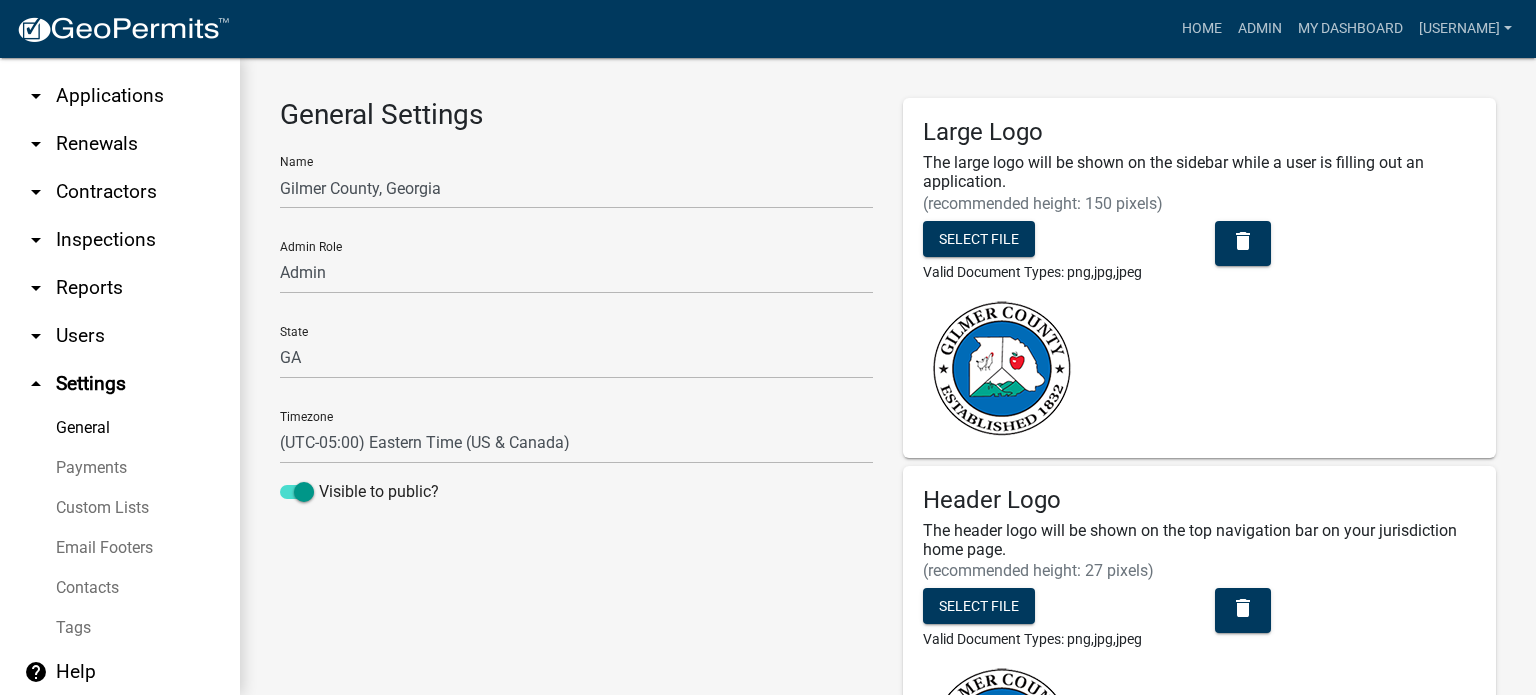 scroll, scrollTop: 33, scrollLeft: 0, axis: vertical 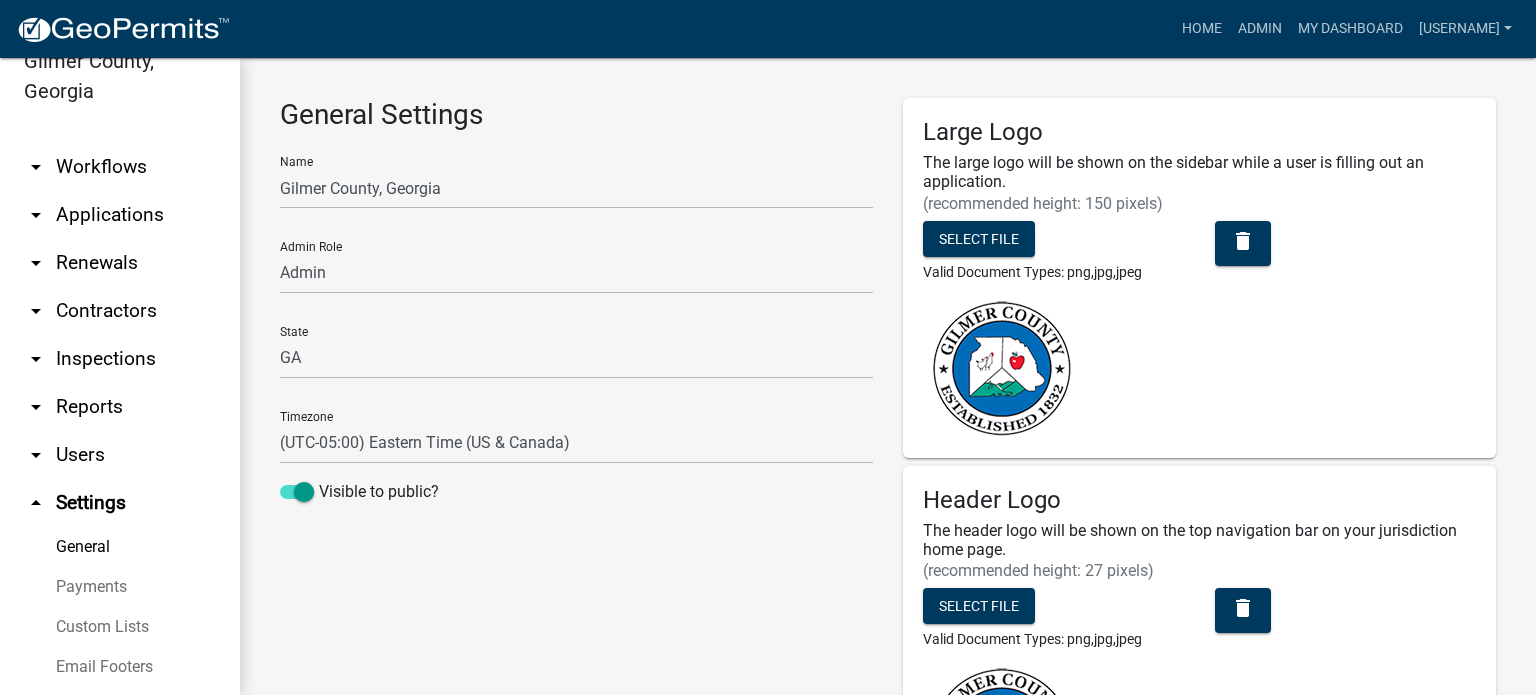 click on "arrow_drop_down   Users" at bounding box center [120, 455] 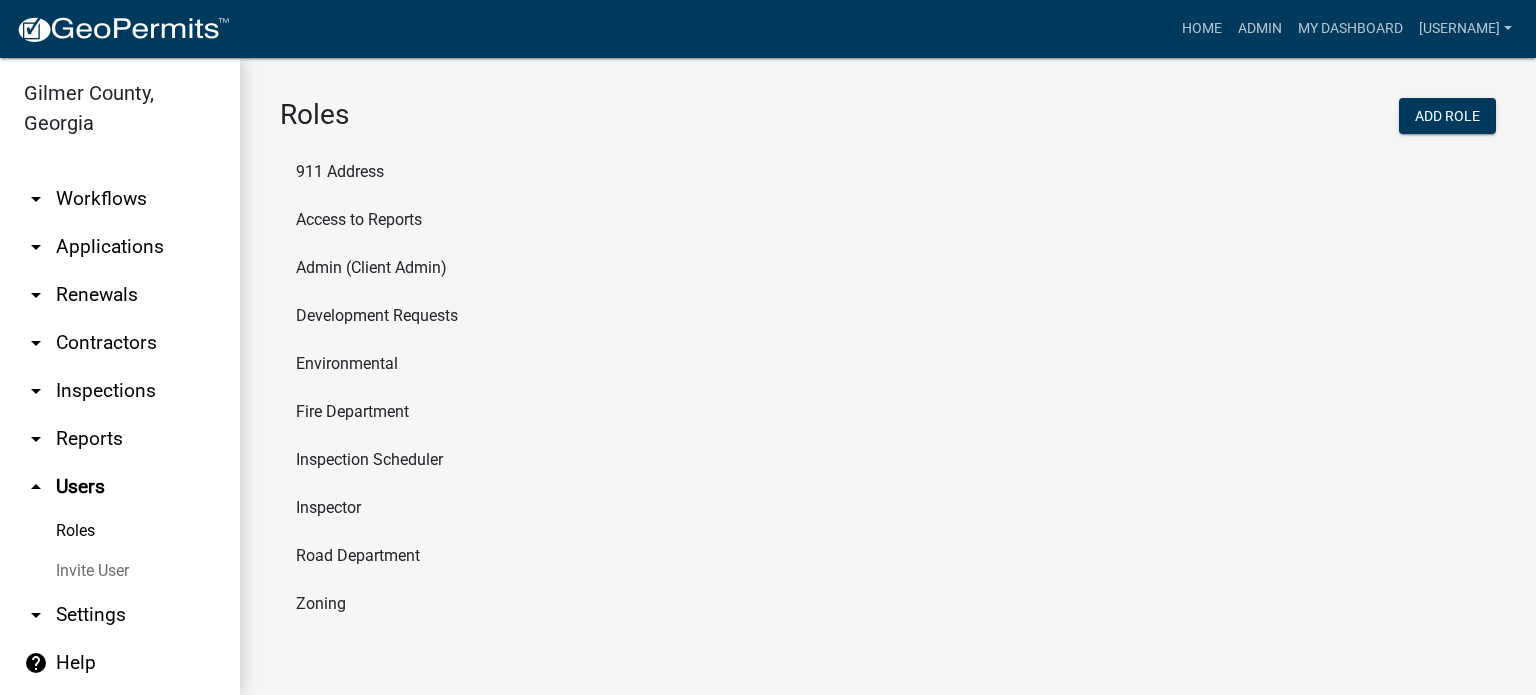 click on "arrow_drop_down   Inspections" at bounding box center [120, 391] 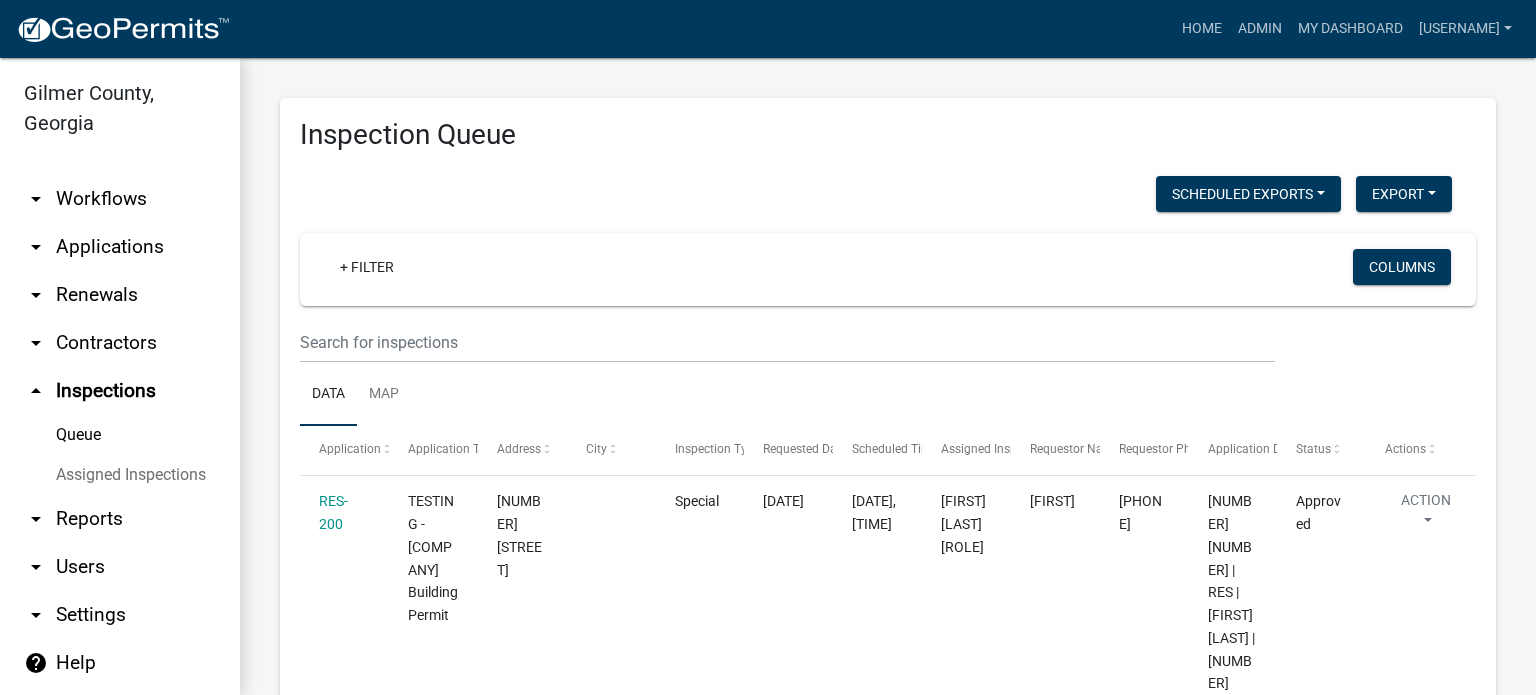 scroll, scrollTop: 72, scrollLeft: 0, axis: vertical 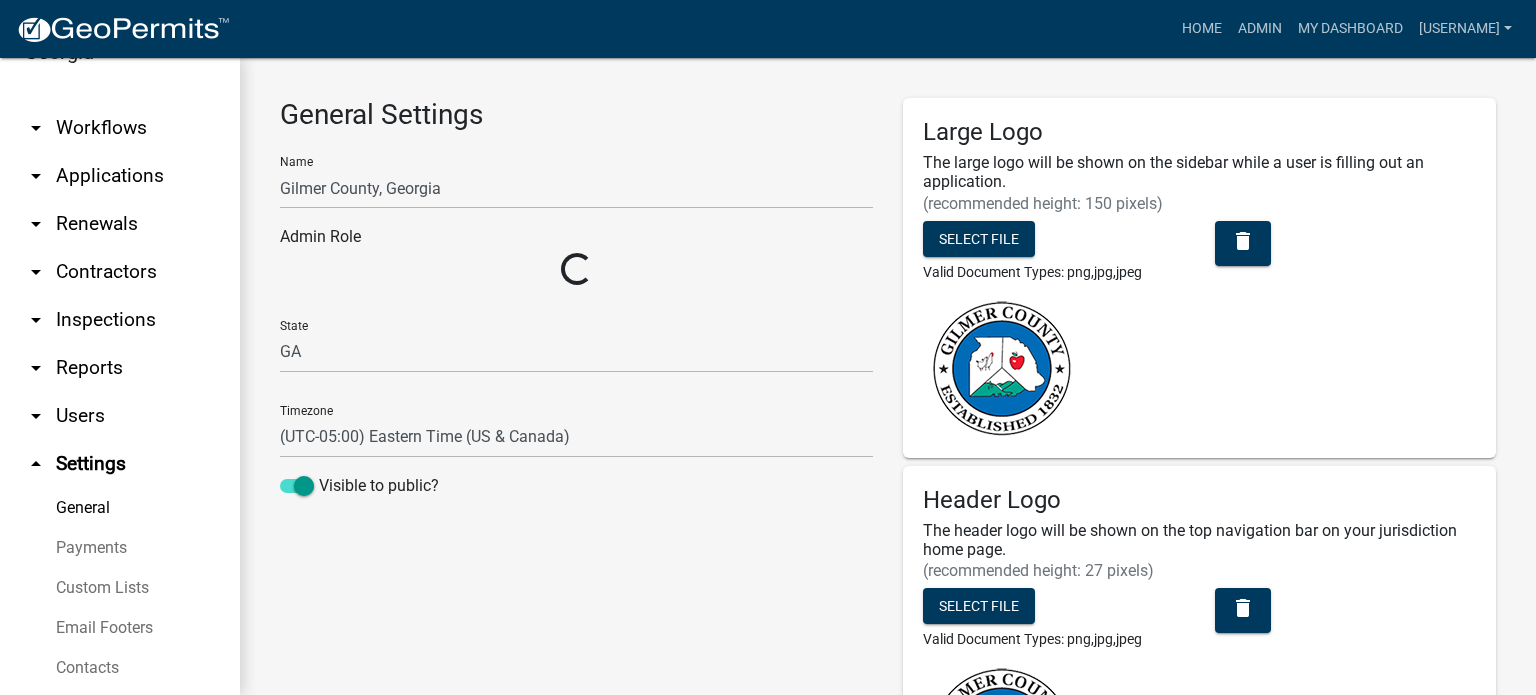 select on "0ff1498b-3324-42e1-960a-a8ff1c07b458" 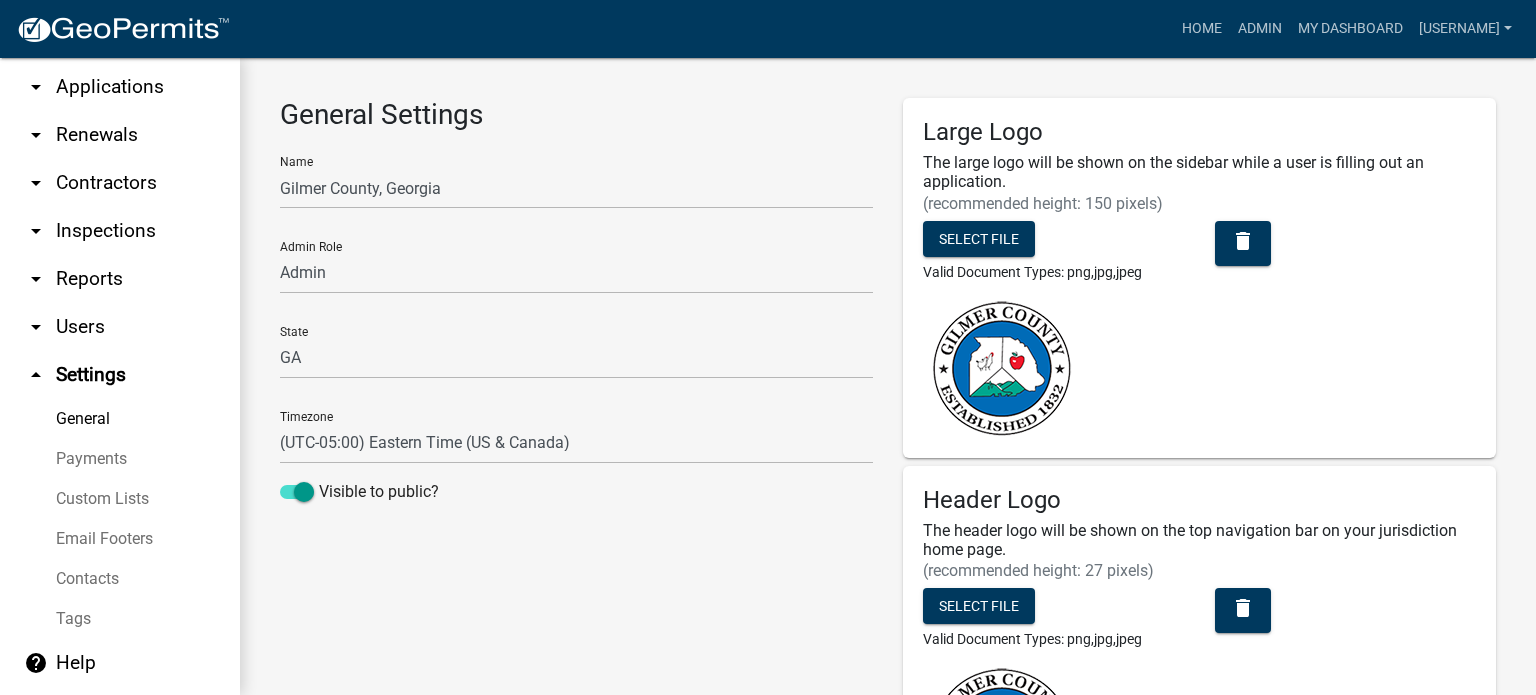 scroll, scrollTop: 233, scrollLeft: 0, axis: vertical 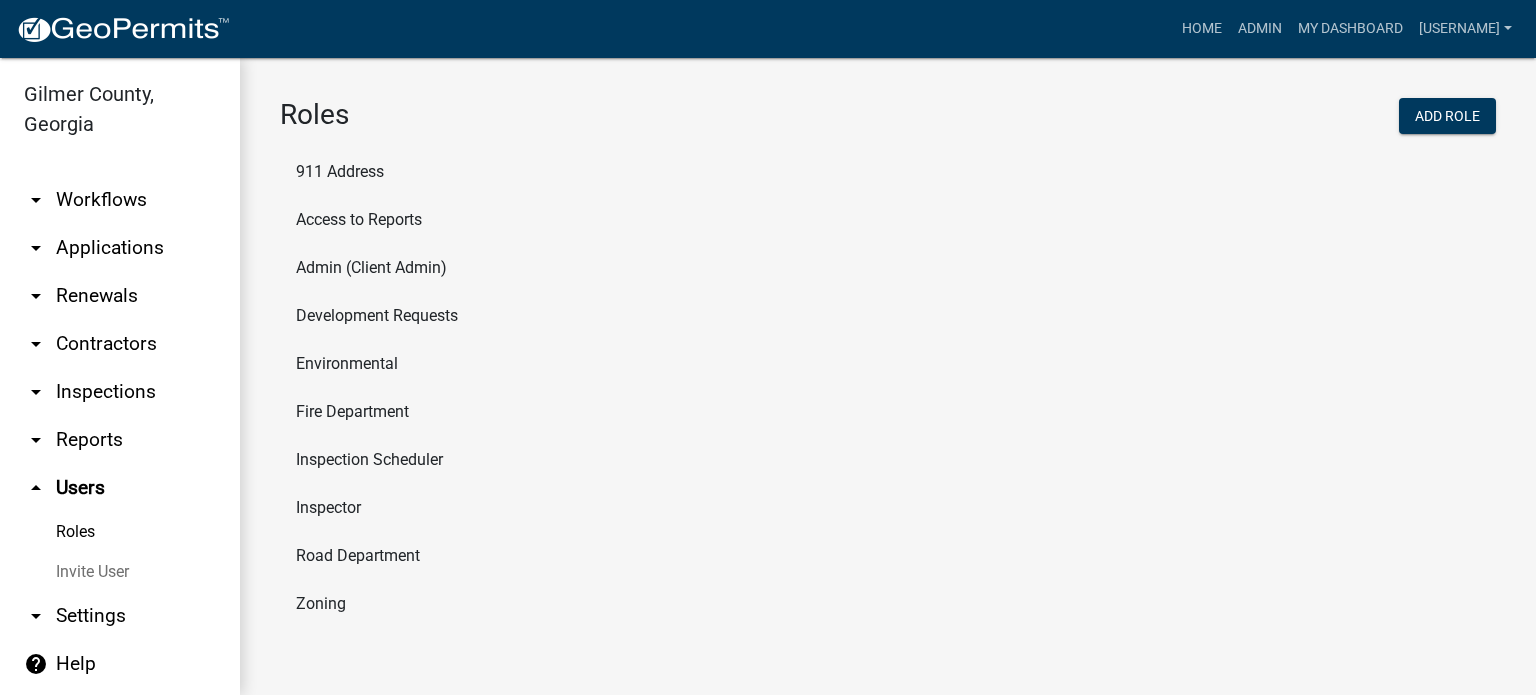 click on "arrow_drop_down   Workflows" at bounding box center (120, 200) 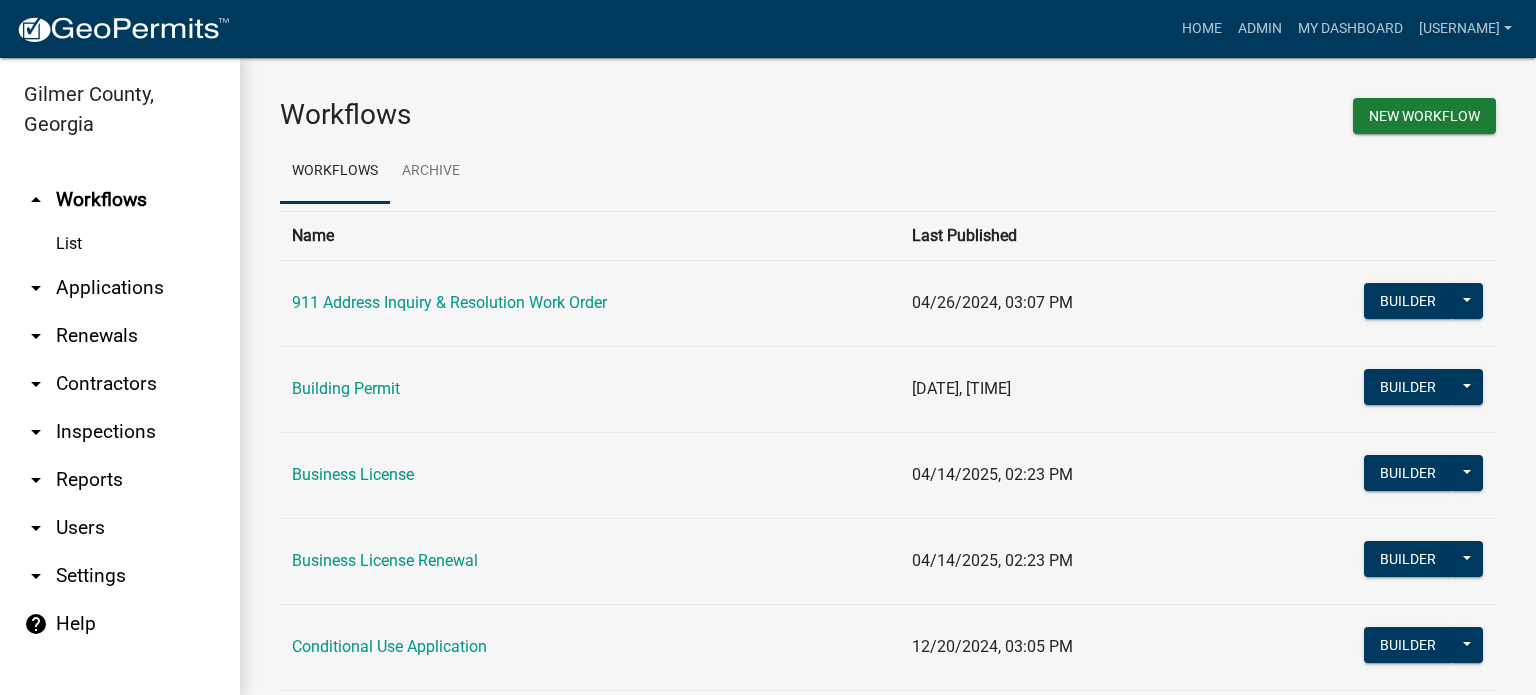 click on "arrow_drop_down   Applications" at bounding box center [120, 288] 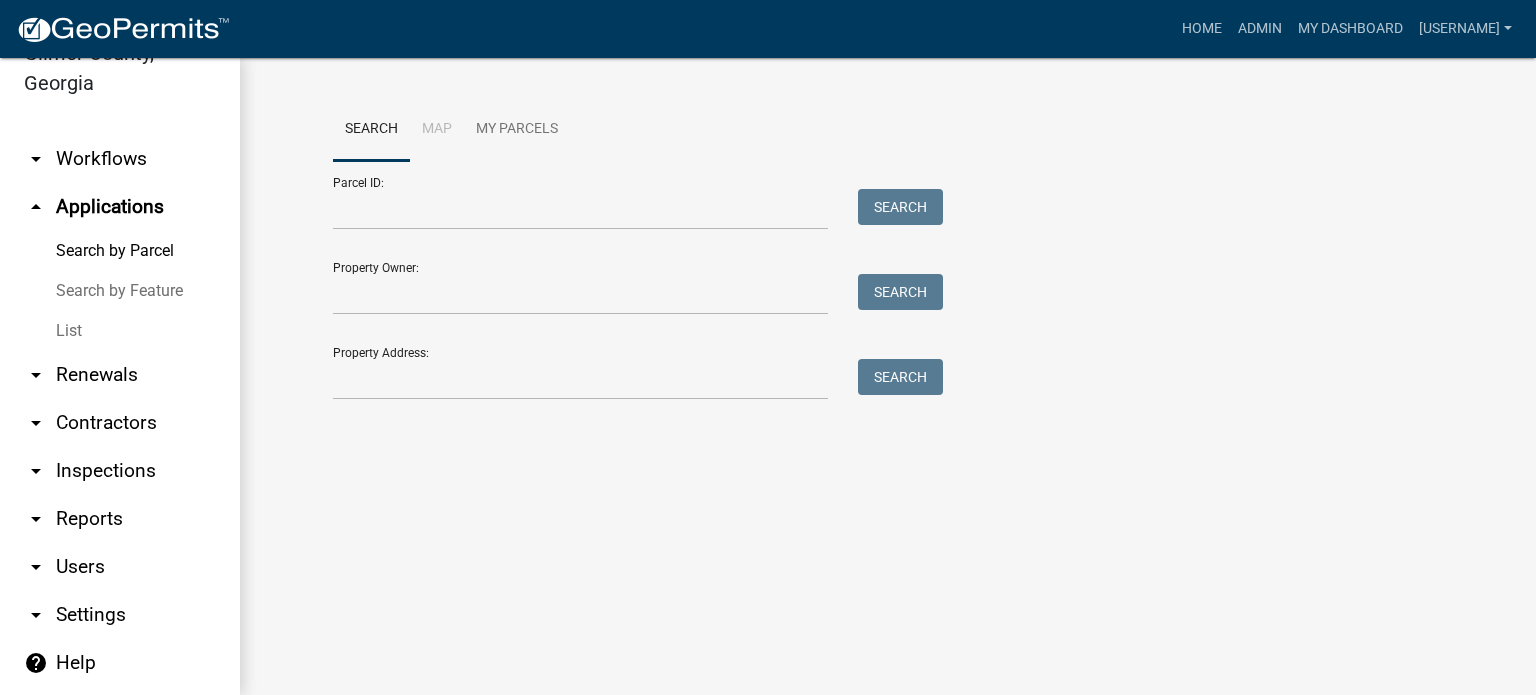 scroll, scrollTop: 99, scrollLeft: 0, axis: vertical 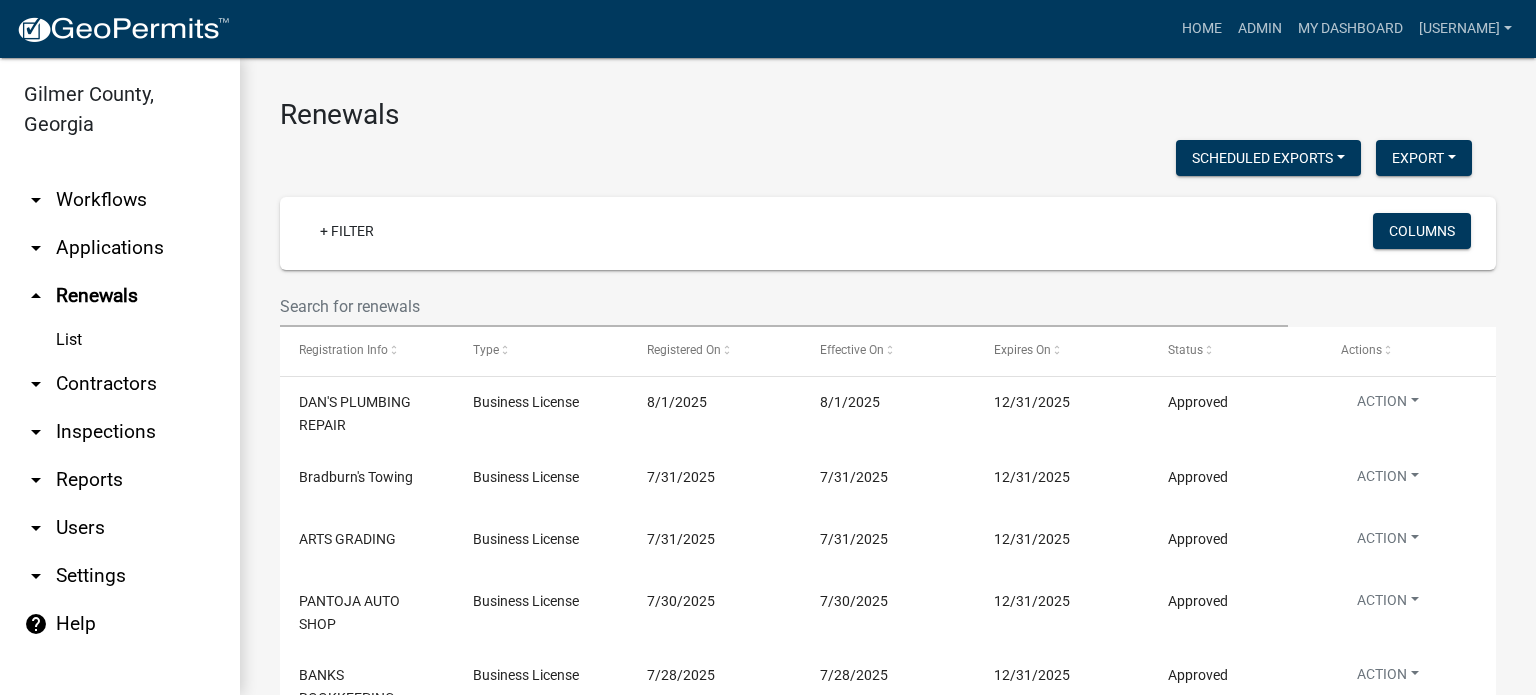 click on "arrow_drop_down   Contractors" at bounding box center (120, 384) 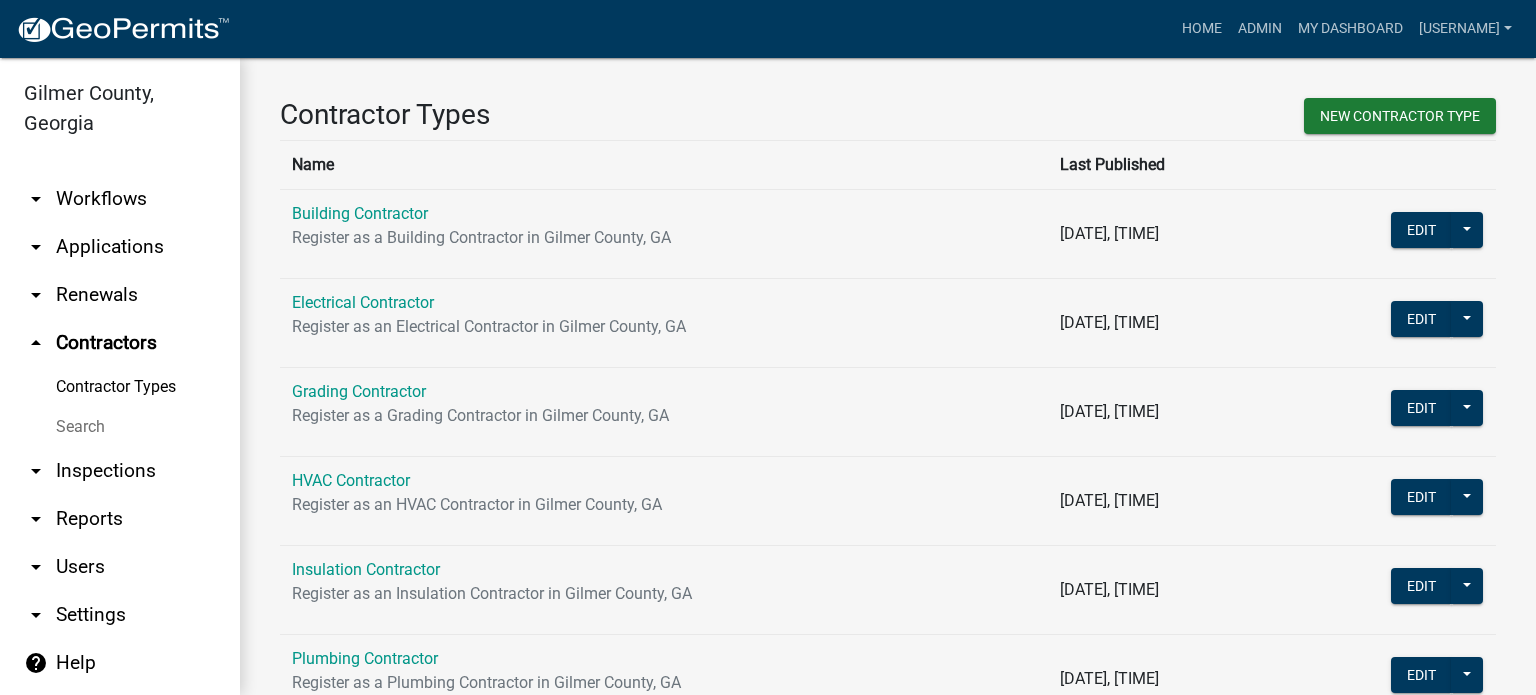 click on "Contractor Types" at bounding box center [120, 387] 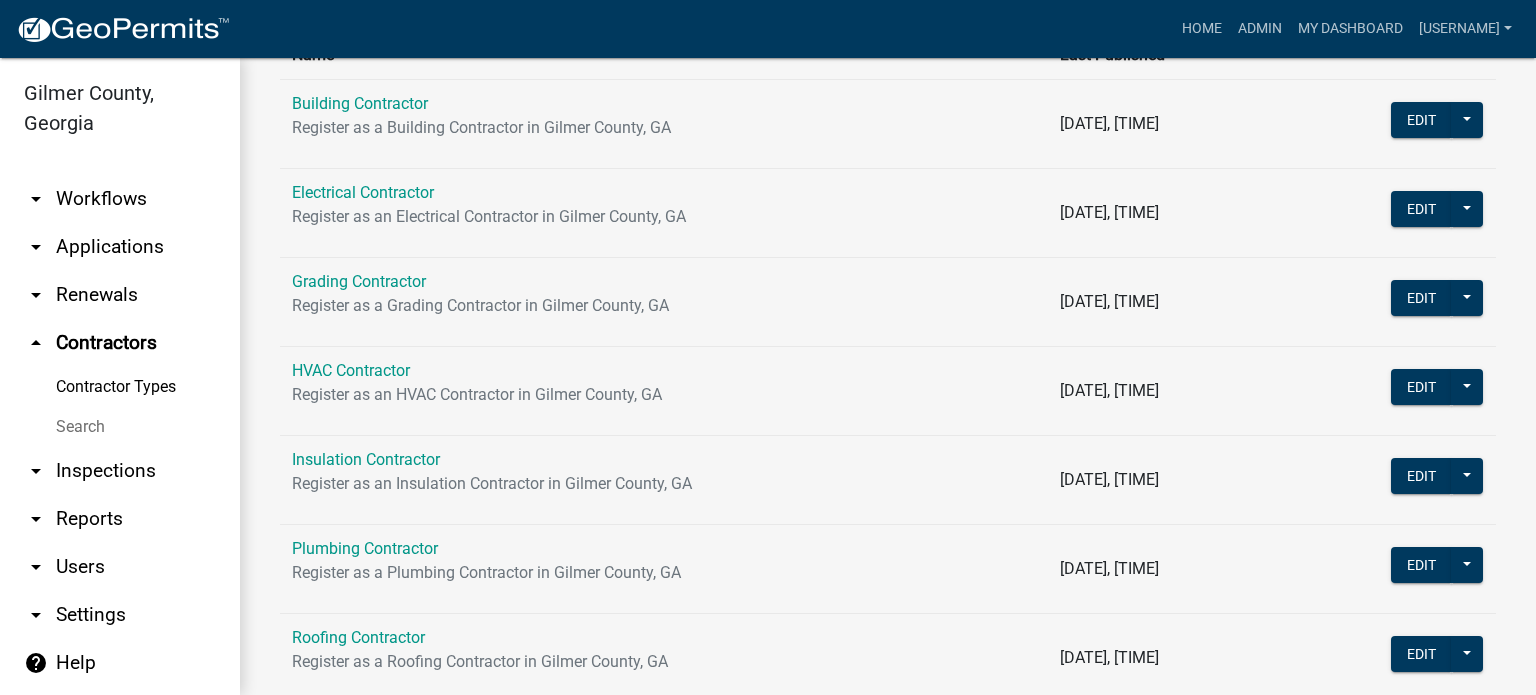 scroll, scrollTop: 261, scrollLeft: 0, axis: vertical 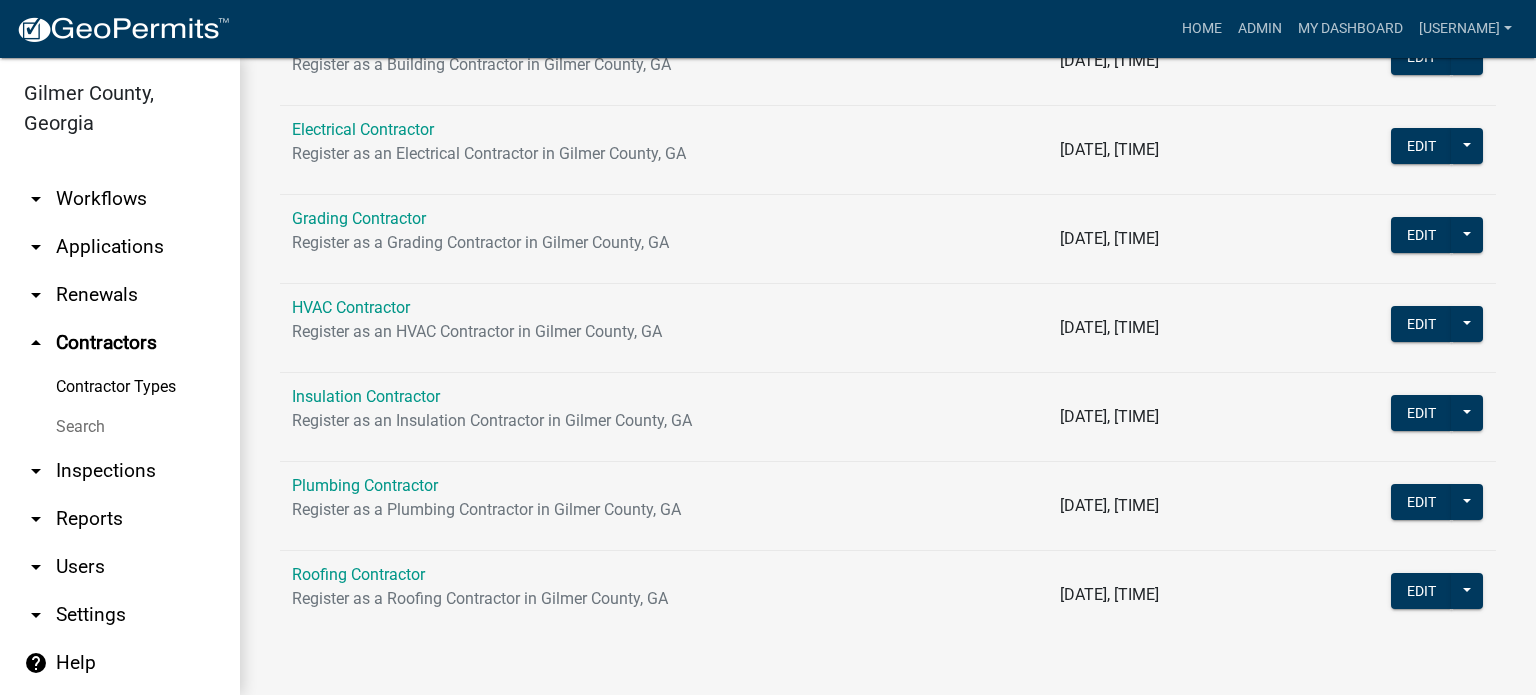 click on "arrow_drop_down   Settings" at bounding box center (120, 615) 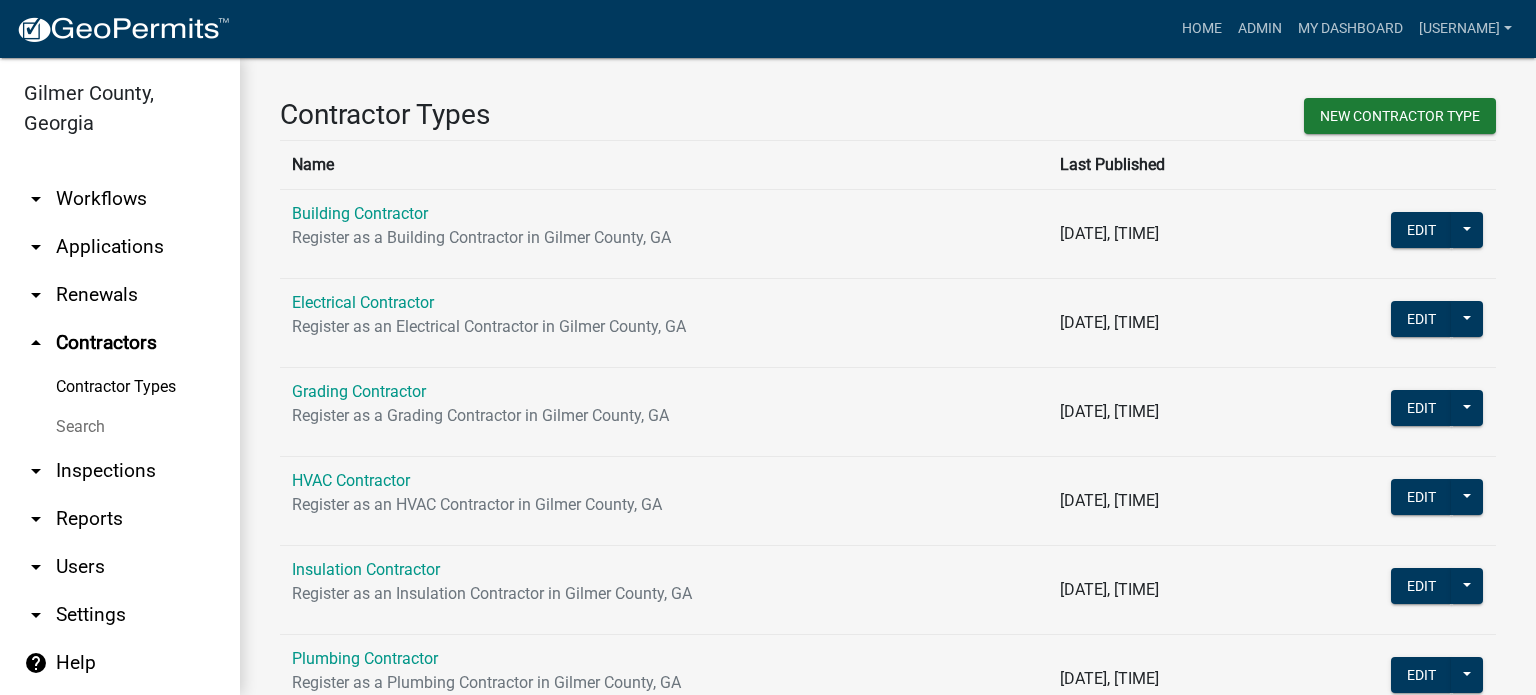 select on "GA" 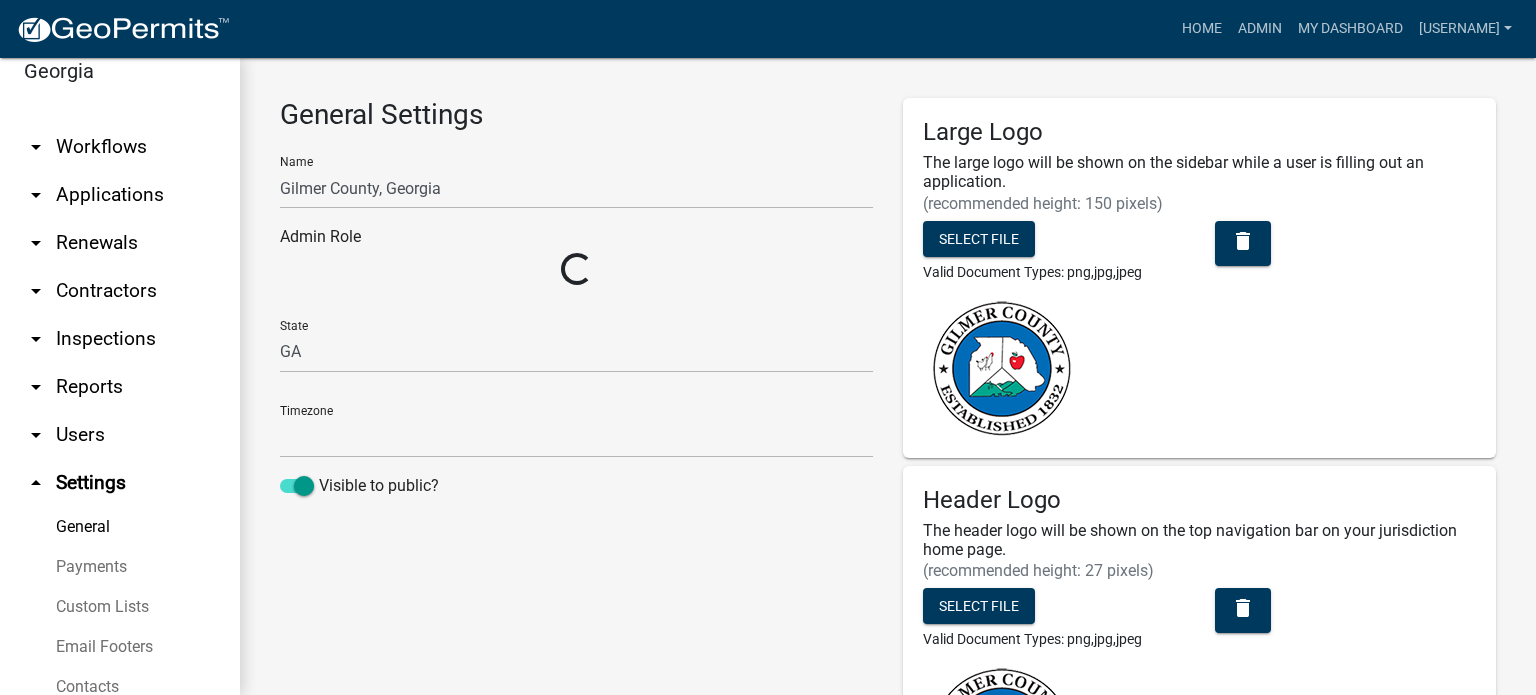 select on "Eastern Standard Time" 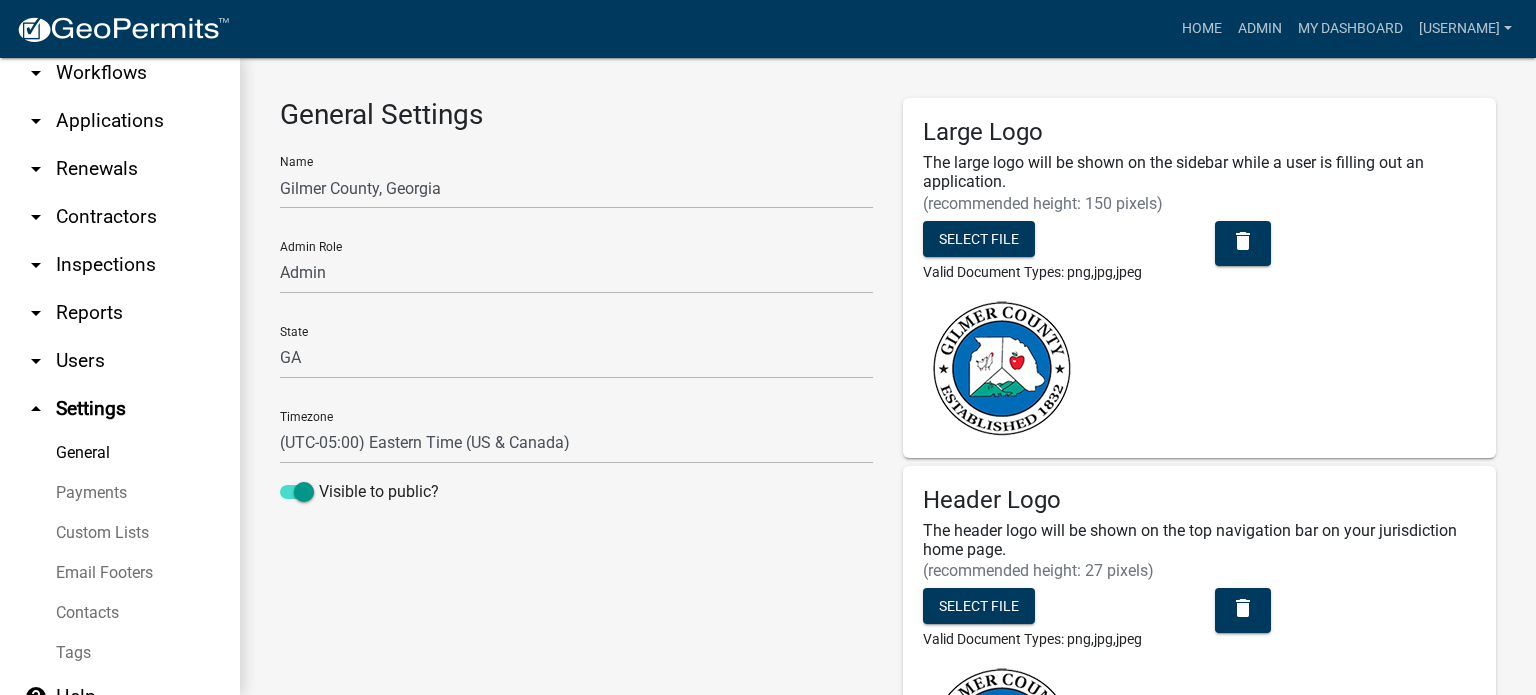 scroll, scrollTop: 233, scrollLeft: 0, axis: vertical 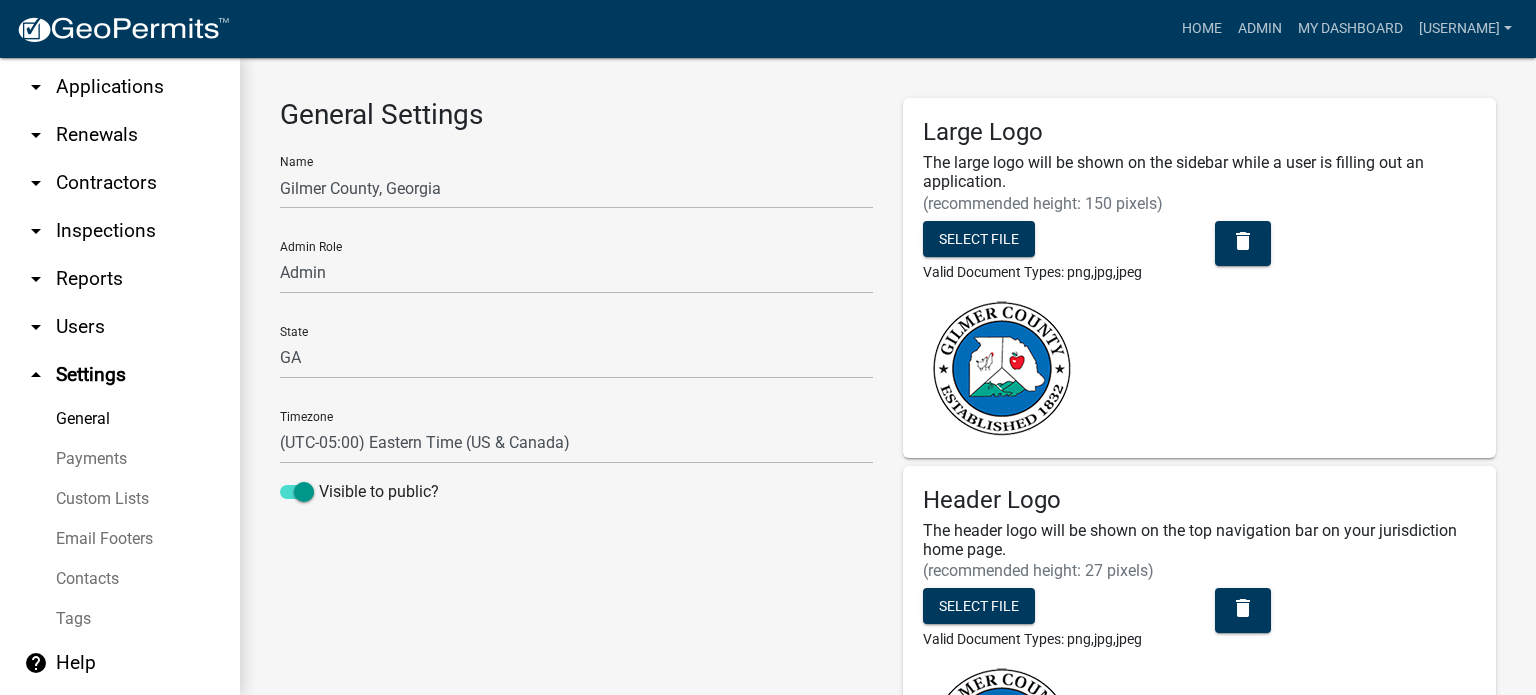 click on "arrow_drop_down   Users" at bounding box center [120, 327] 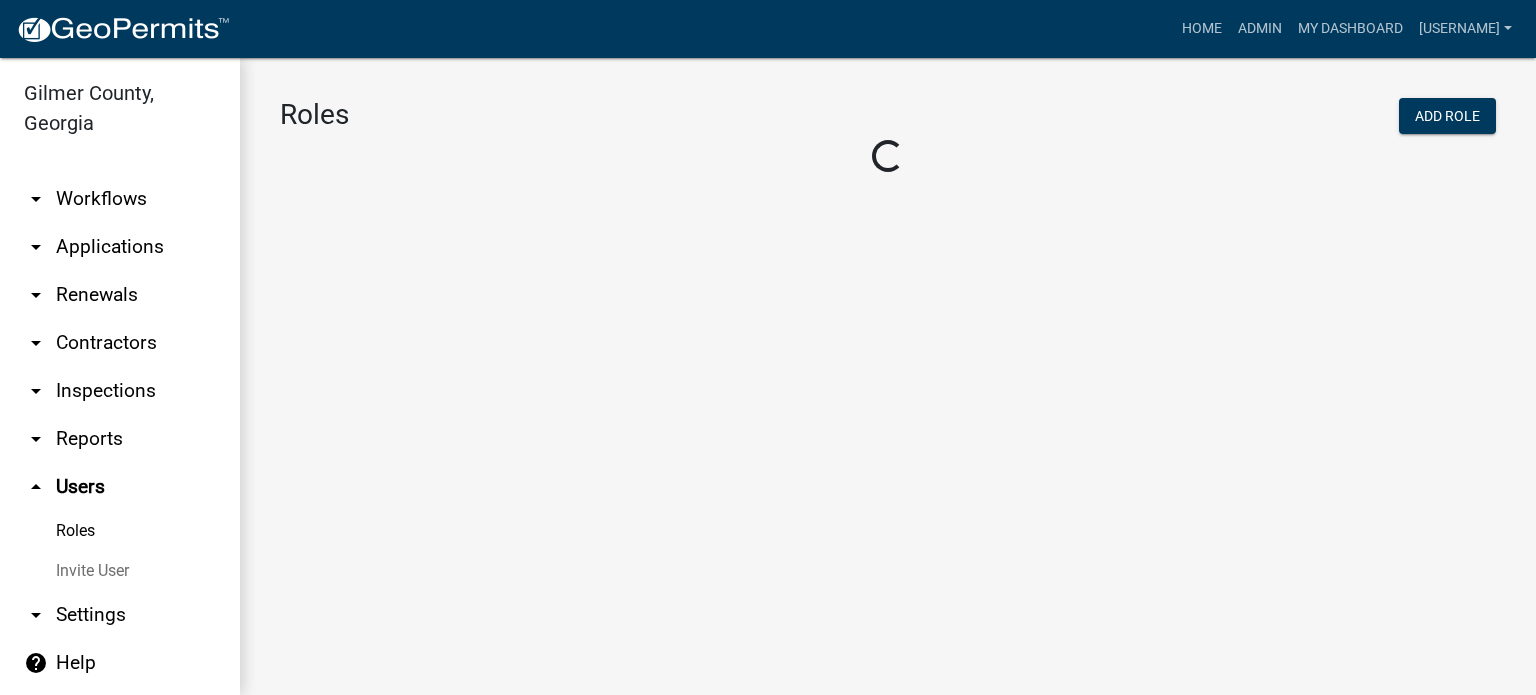 scroll, scrollTop: 53, scrollLeft: 0, axis: vertical 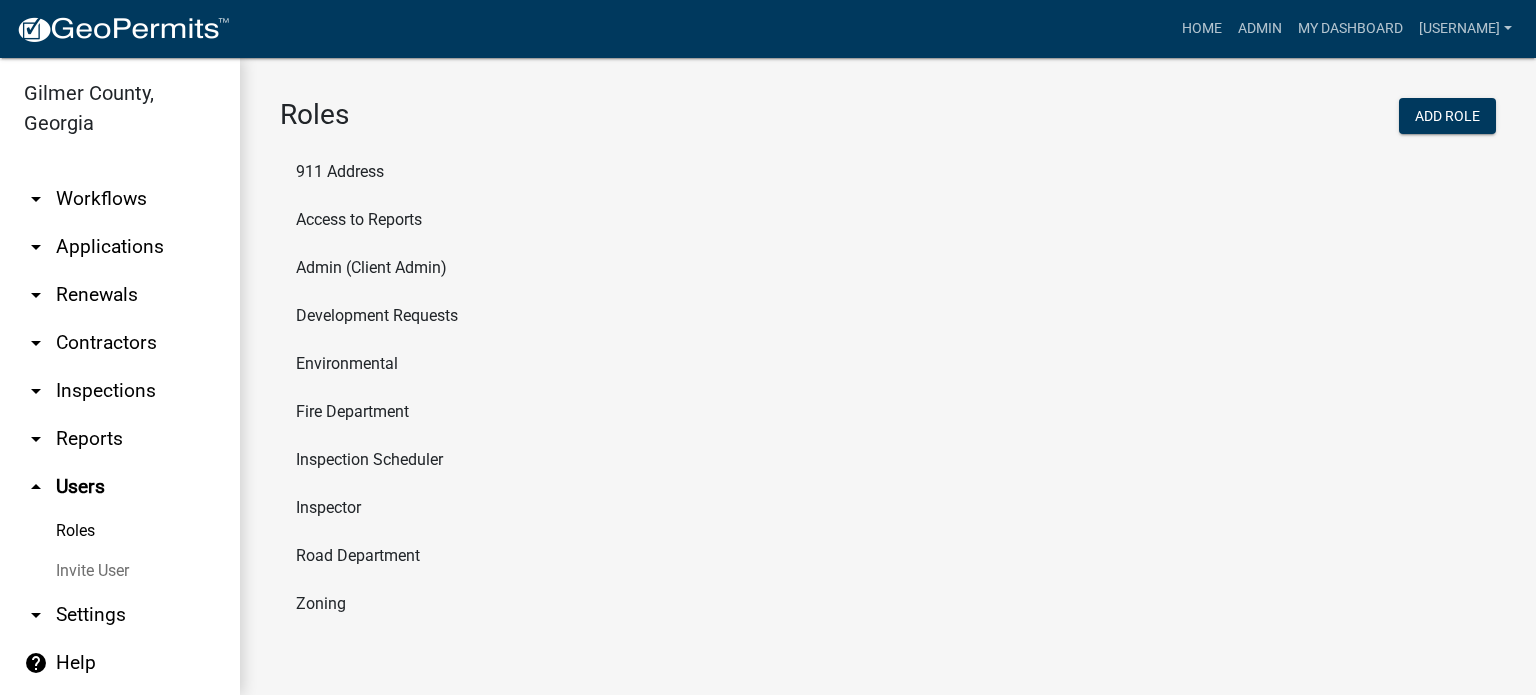 click on "arrow_drop_down   Reports" at bounding box center (120, 439) 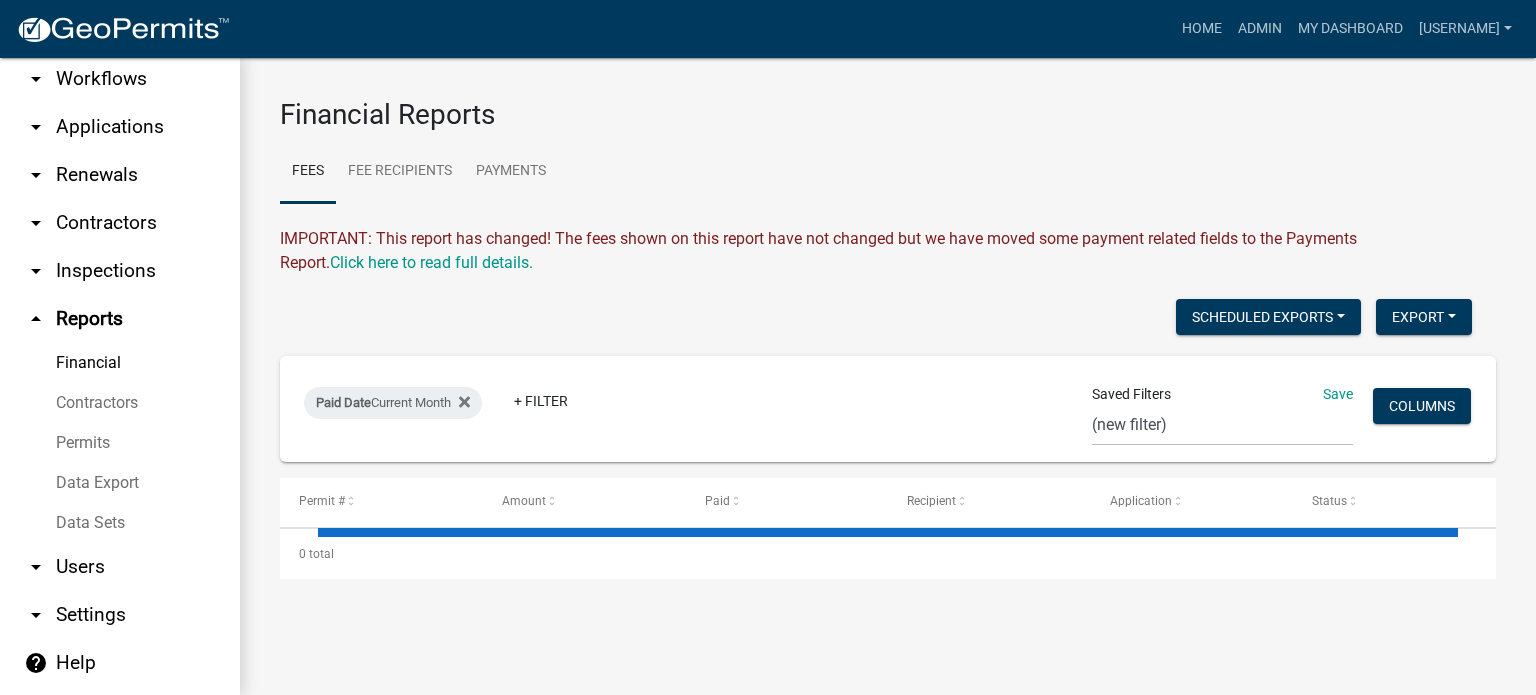 scroll, scrollTop: 188, scrollLeft: 0, axis: vertical 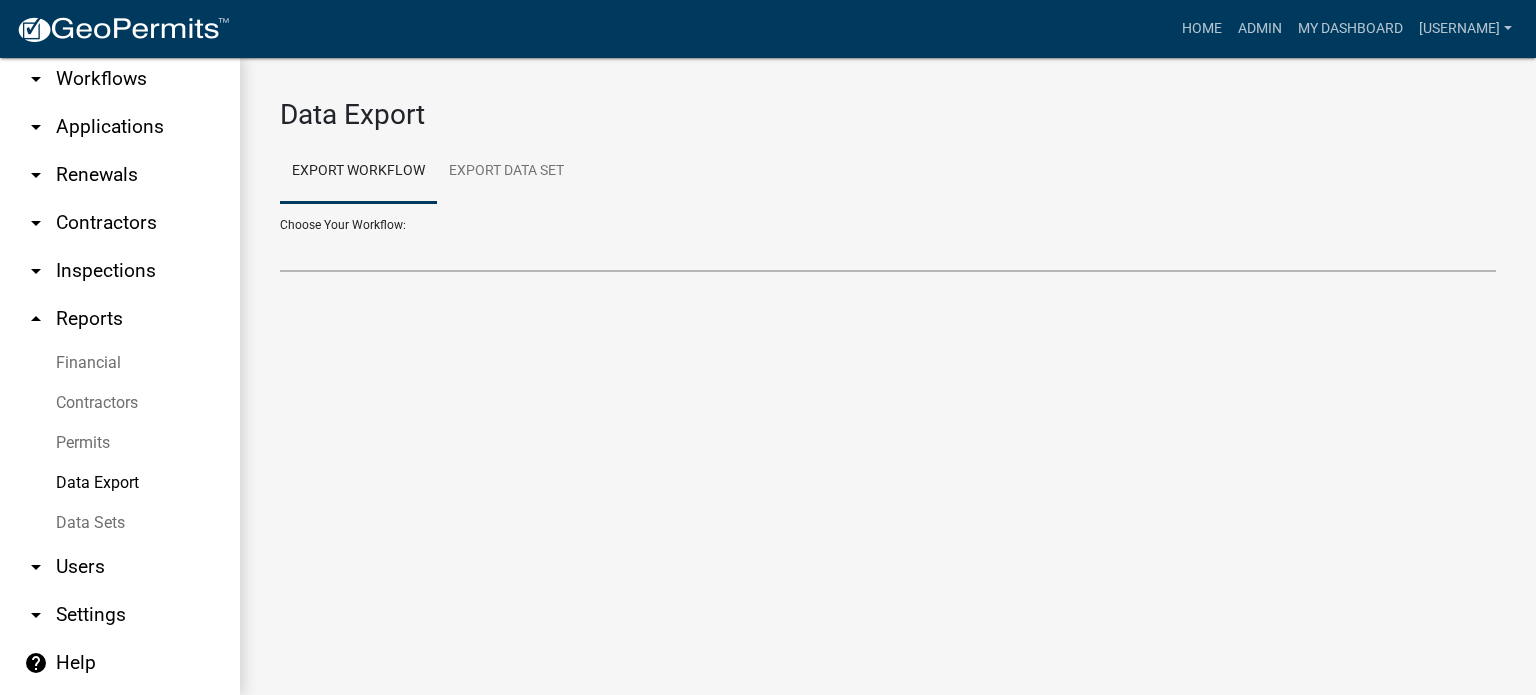 click on "Choose Your Workflow:" at bounding box center (888, 251) 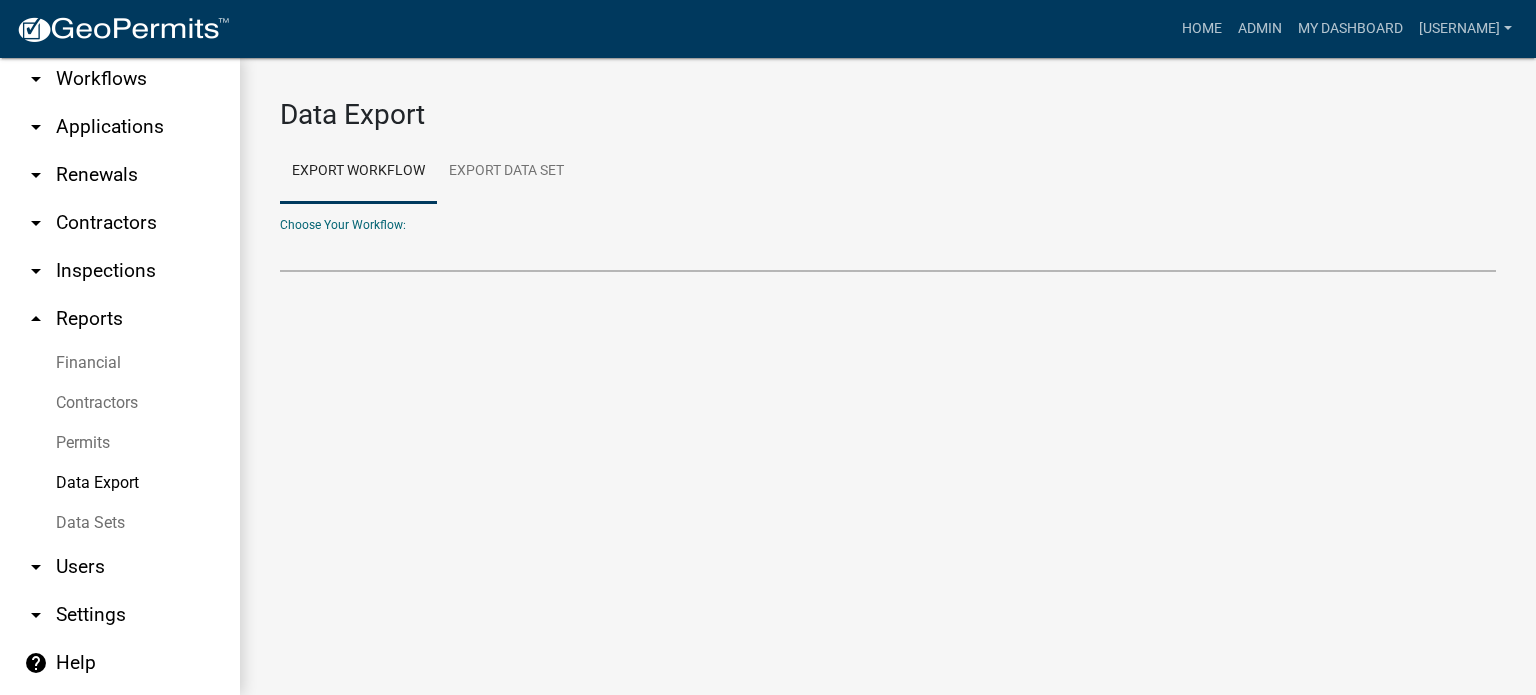 select on "4: Object" 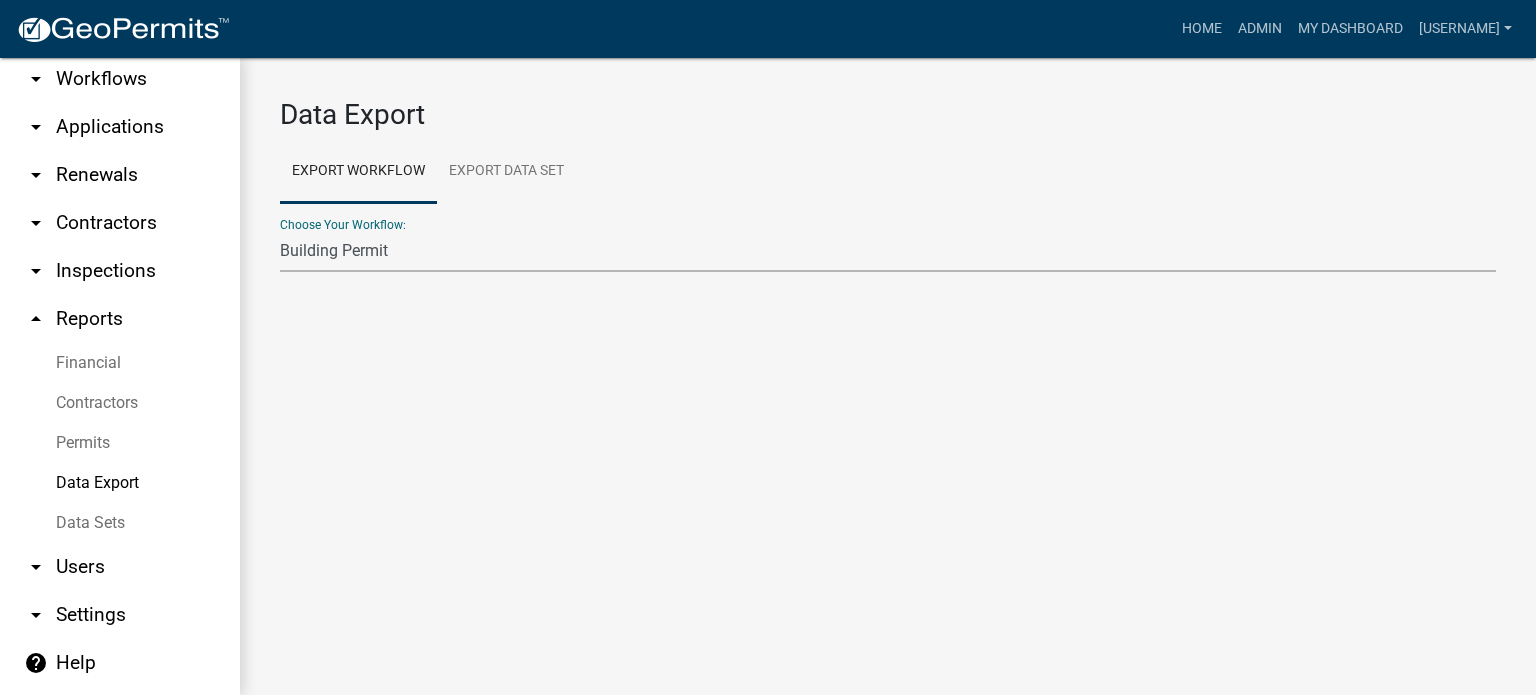 click on "911 Address Inquiry & Resolution Work Order Building Contractor Registration Building Contractor Renewal Building Permit Business License Business License Renewal Conditional Use Application Contractors Driveway Permit Electrical Contractor Registration Grading Contractor Registration HVAC Contractor Registration Insulation Contractor Registration Land Disturbance Permit Meter Base Permit Mobile Home Permit Notice of Violation Plumbing Contractor Registration Rezoning Application Roofing Contractor Registration Sign Permit Site Location Permit Variance Application" at bounding box center [888, 251] 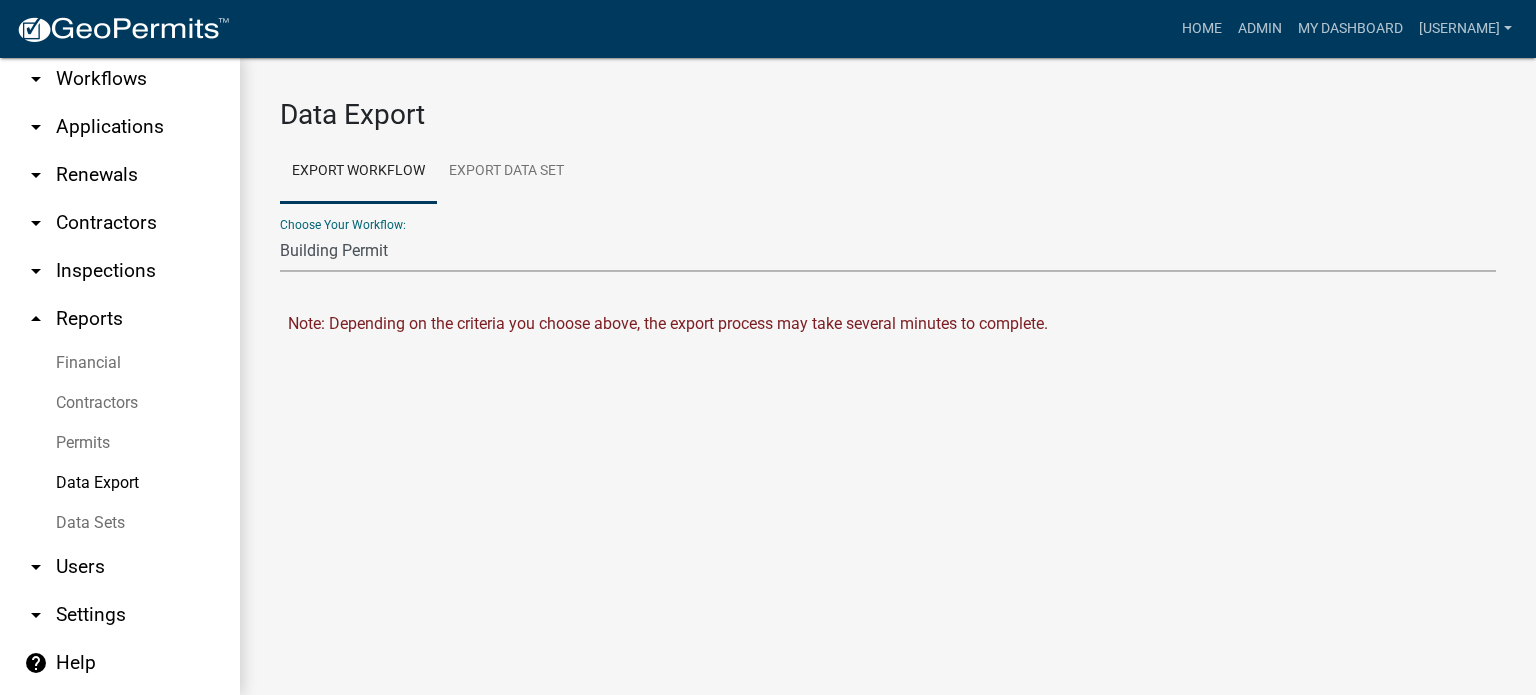 select on "0: null" 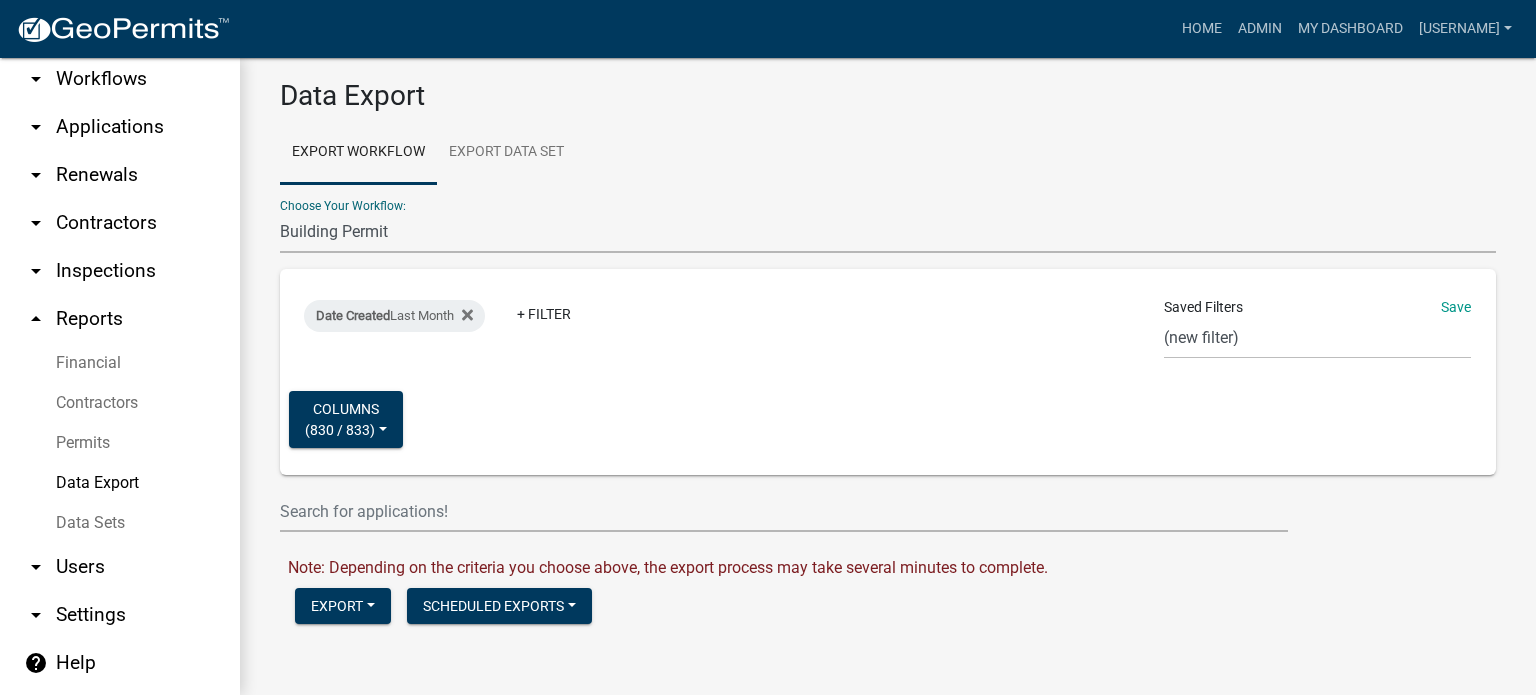 scroll, scrollTop: 90, scrollLeft: 0, axis: vertical 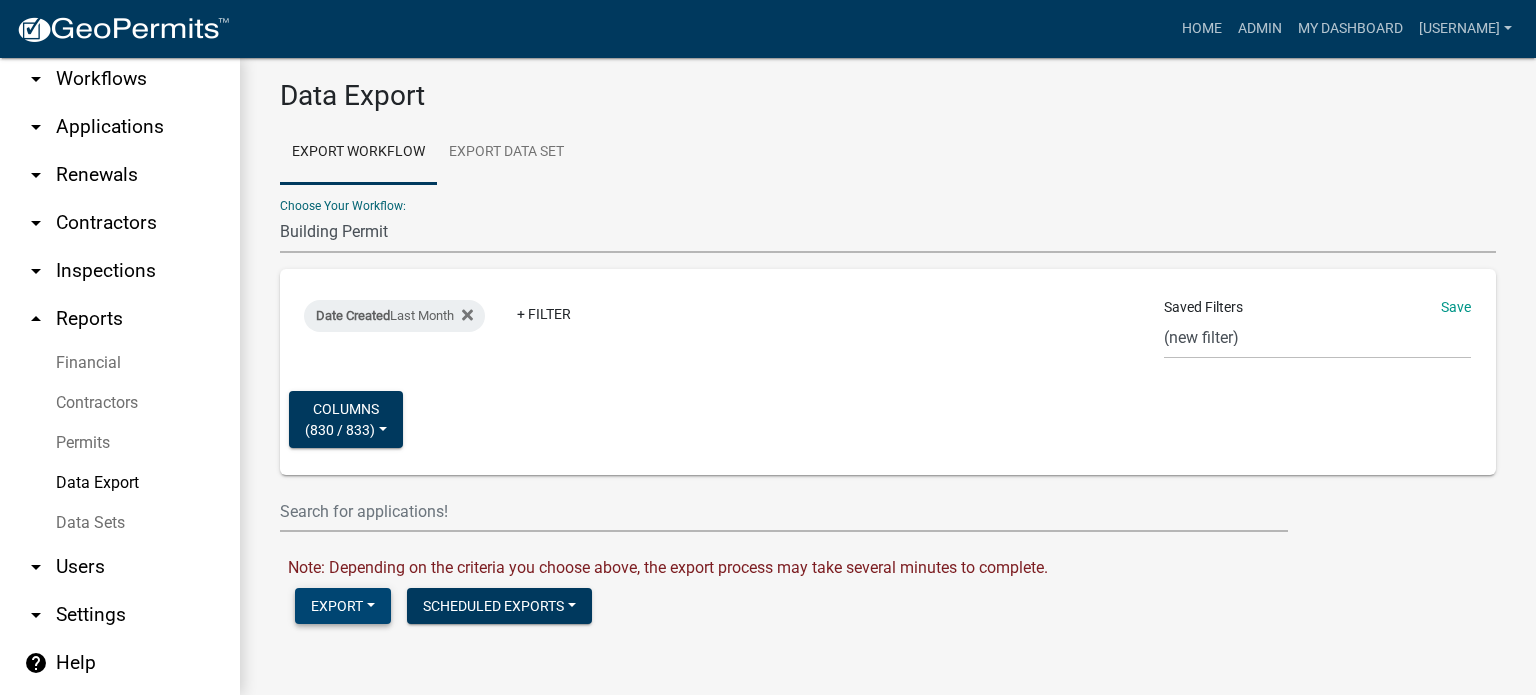 click on "Export" at bounding box center [343, 606] 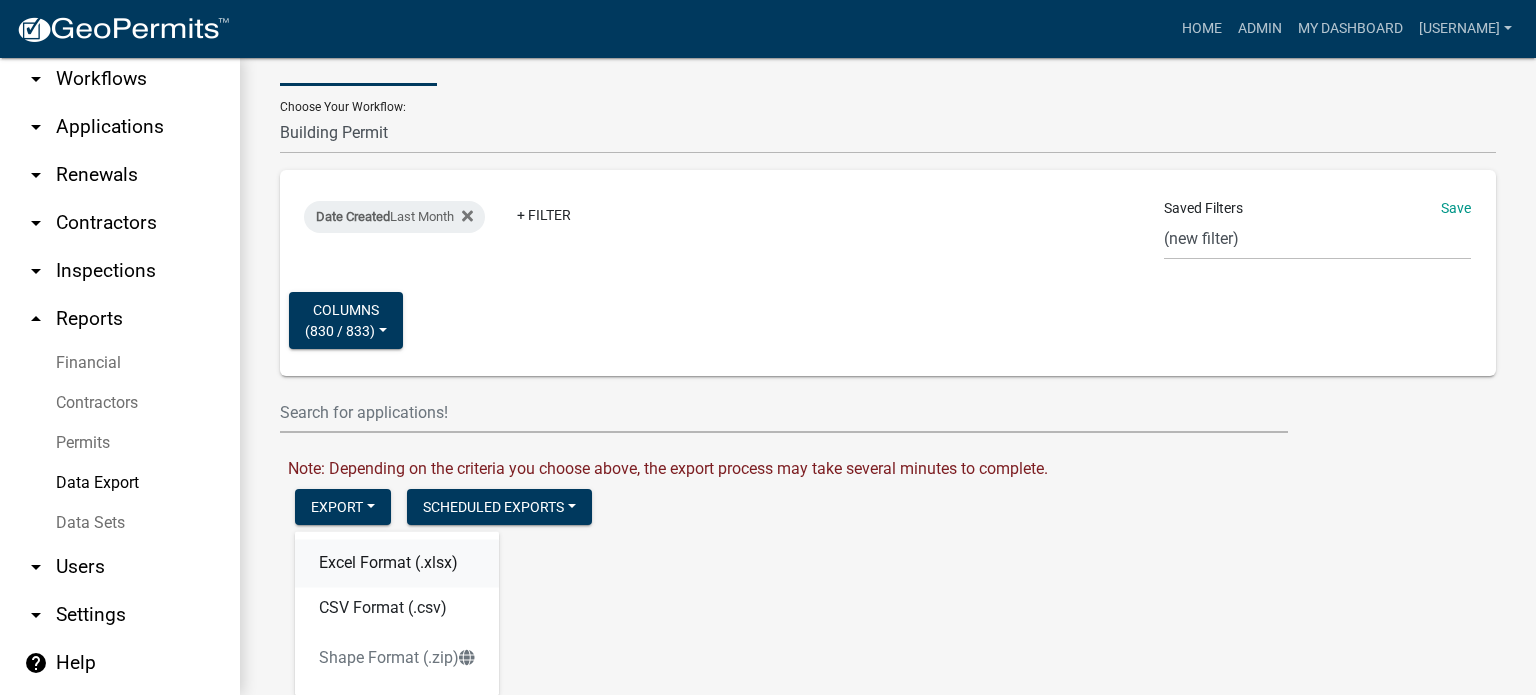 click on "Excel Format (.xlsx)" 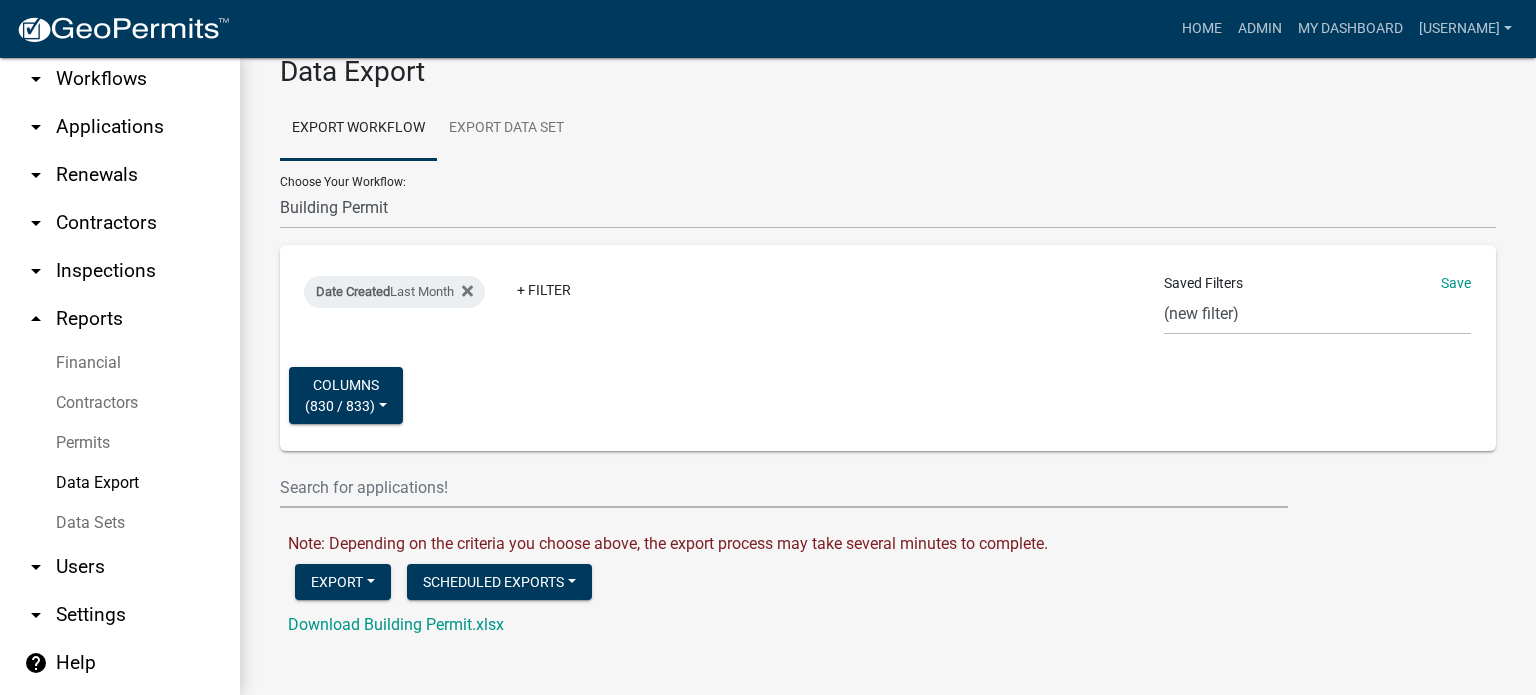 scroll, scrollTop: 116, scrollLeft: 0, axis: vertical 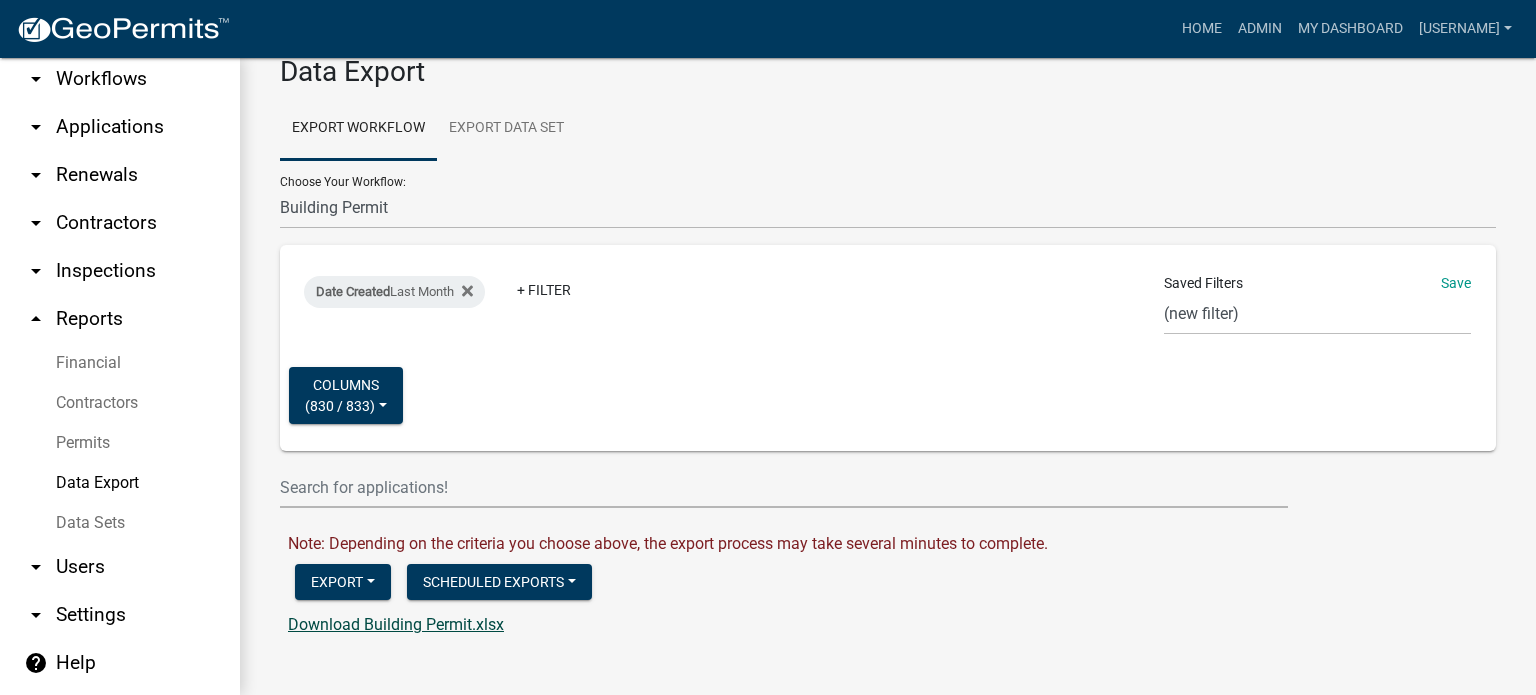 click on "Download Building Permit.xlsx" 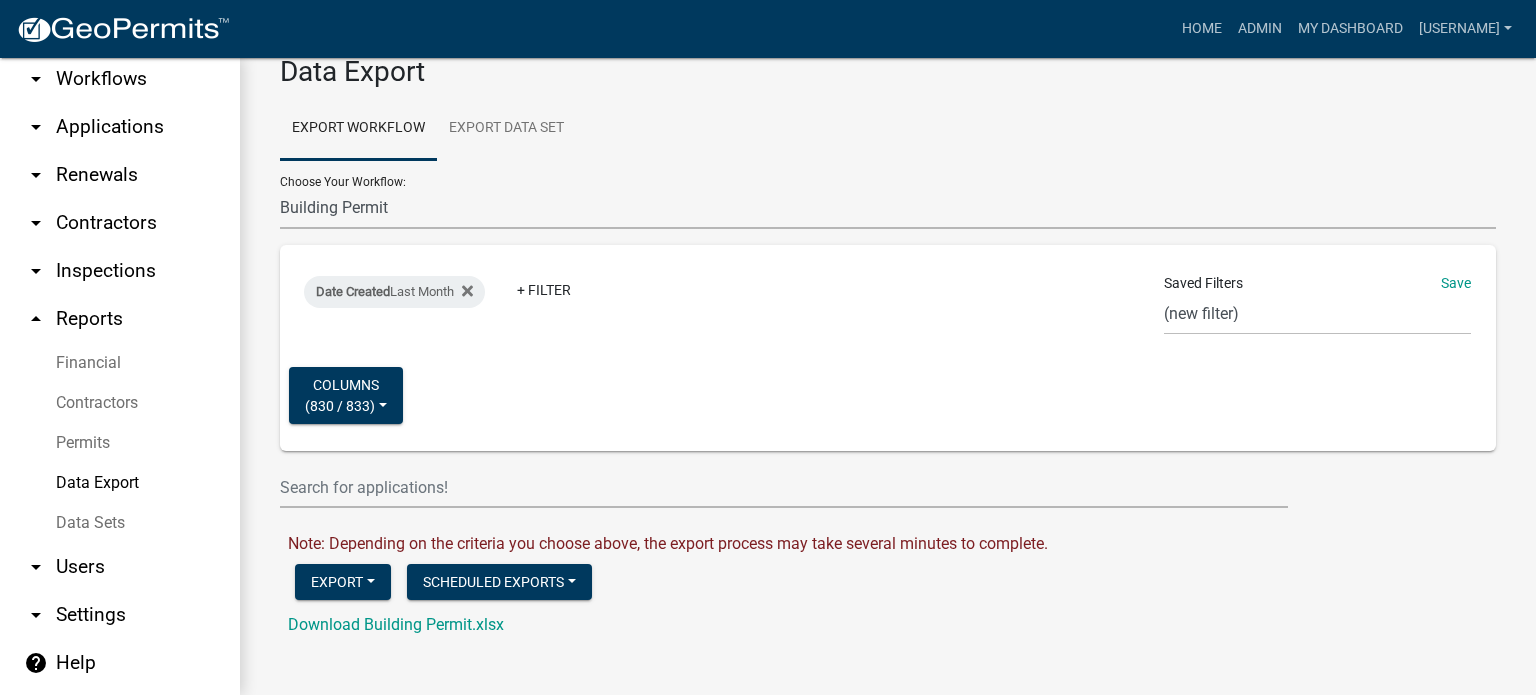click on "911 Address Inquiry & Resolution Work Order Building Contractor Registration Building Contractor Renewal Building Permit Business License Business License Renewal Conditional Use Application Contractors Driveway Permit Electrical Contractor Registration Grading Contractor Registration HVAC Contractor Registration Insulation Contractor Registration Land Disturbance Permit Meter Base Permit Mobile Home Permit Notice of Violation Plumbing Contractor Registration Rezoning Application Roofing Contractor Registration Sign Permit Site Location Permit Variance Application" at bounding box center (888, 208) 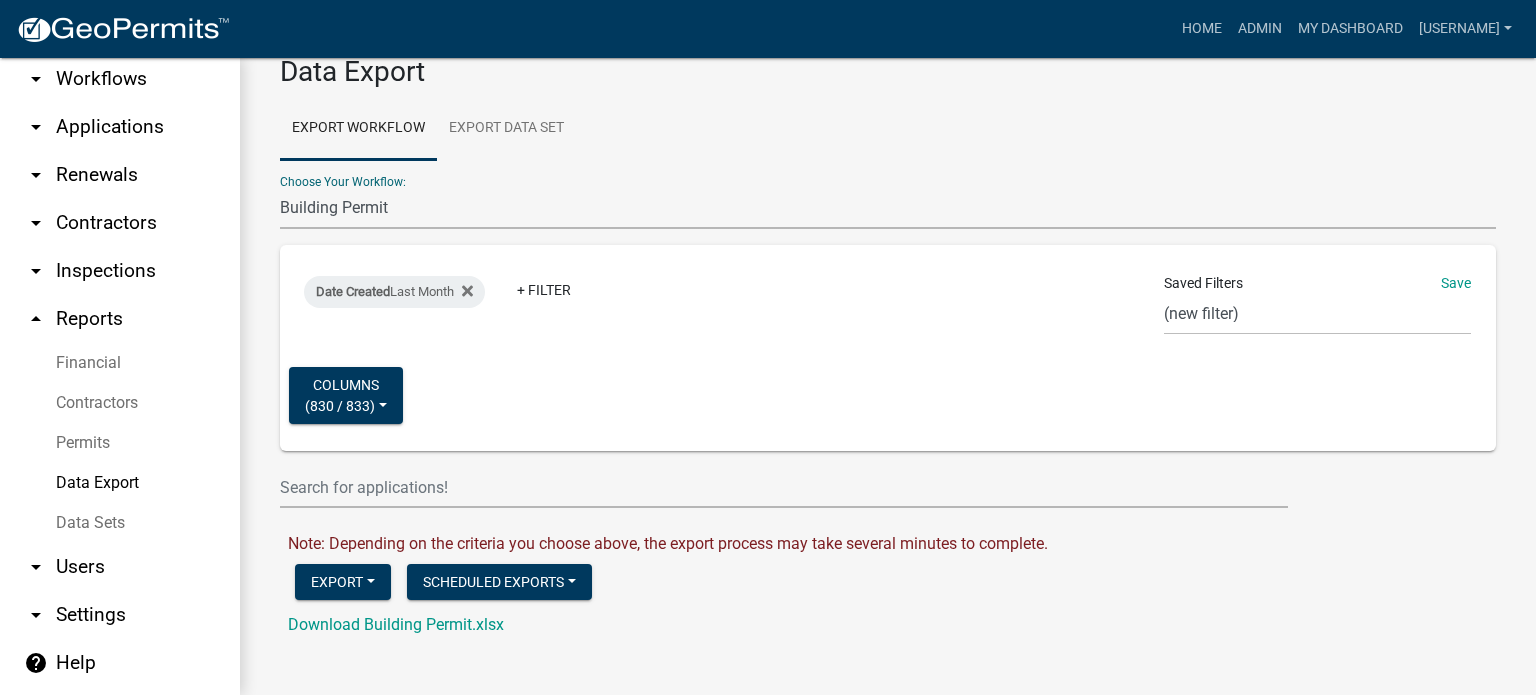 select on "14: Object" 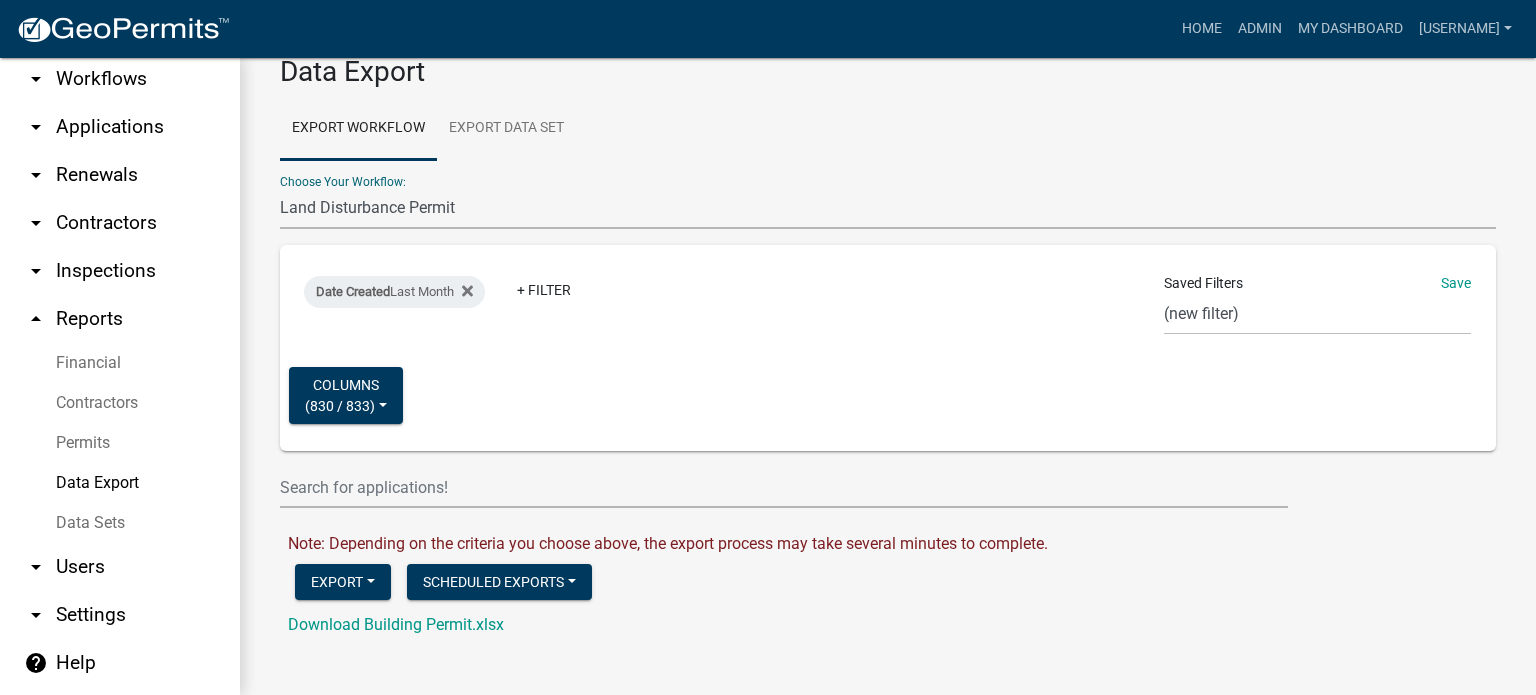 click on "911 Address Inquiry & Resolution Work Order Building Contractor Registration Building Contractor Renewal Building Permit Business License Business License Renewal Conditional Use Application Contractors Driveway Permit Electrical Contractor Registration Grading Contractor Registration HVAC Contractor Registration Insulation Contractor Registration Land Disturbance Permit Meter Base Permit Mobile Home Permit Notice of Violation Plumbing Contractor Registration Rezoning Application Roofing Contractor Registration Sign Permit Site Location Permit Variance Application" at bounding box center (888, 208) 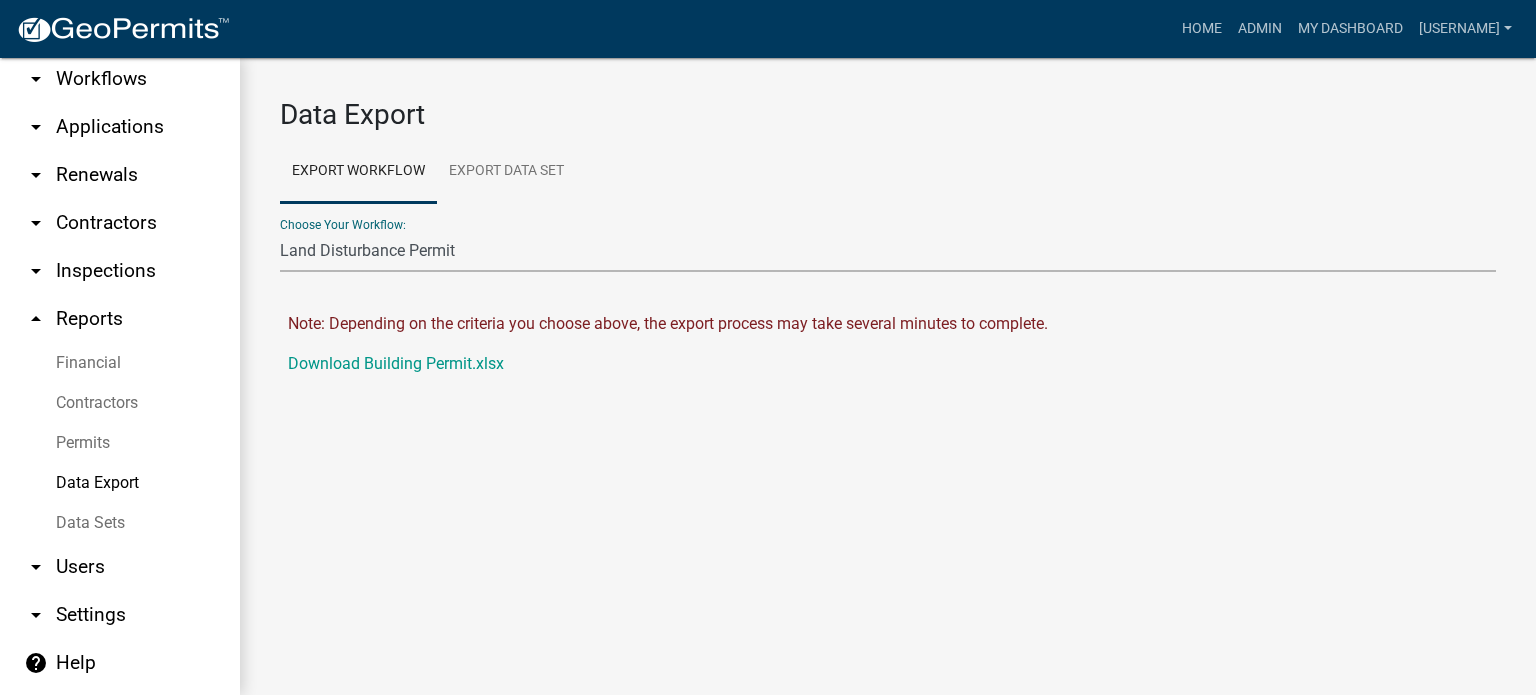 scroll, scrollTop: 0, scrollLeft: 0, axis: both 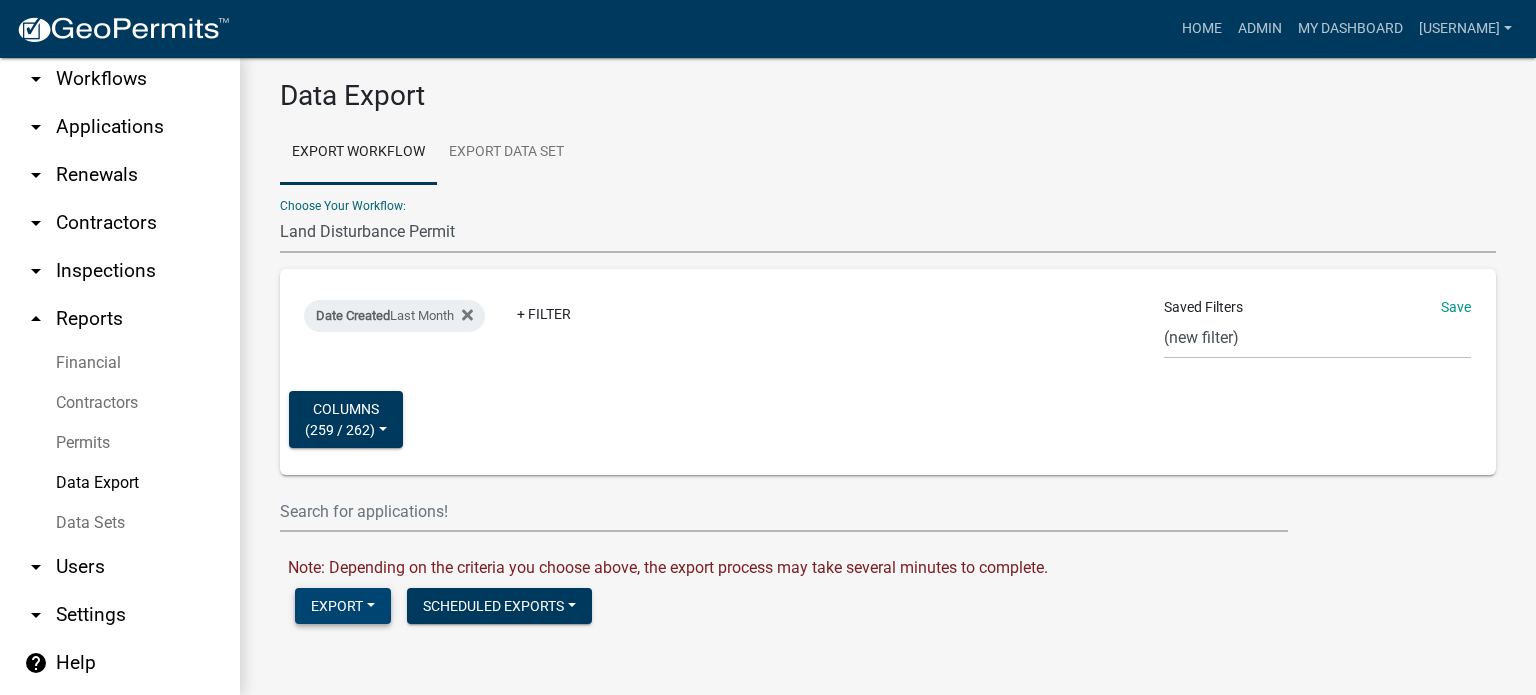 click on "Export" at bounding box center (343, 606) 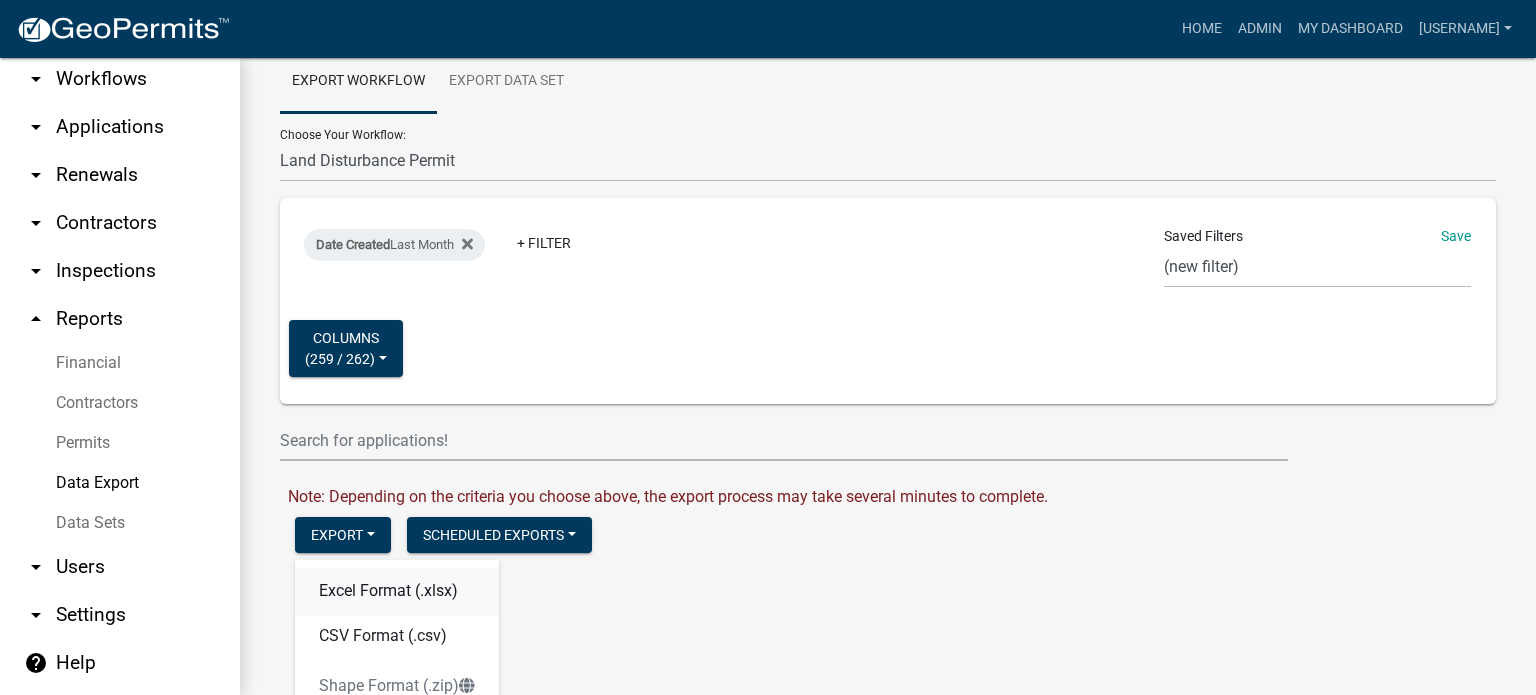 click on "Excel Format (.xlsx)" 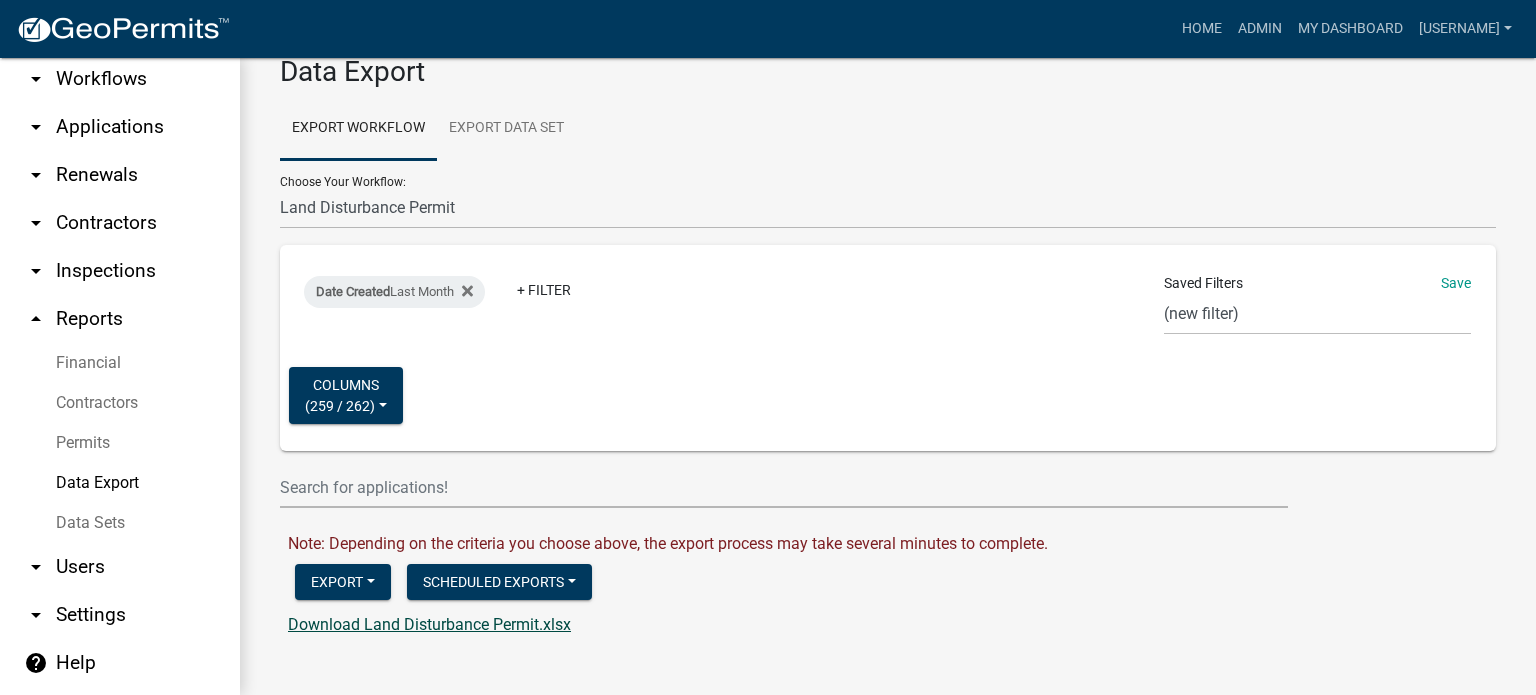 click on "Download Land Disturbance Permit.xlsx" 